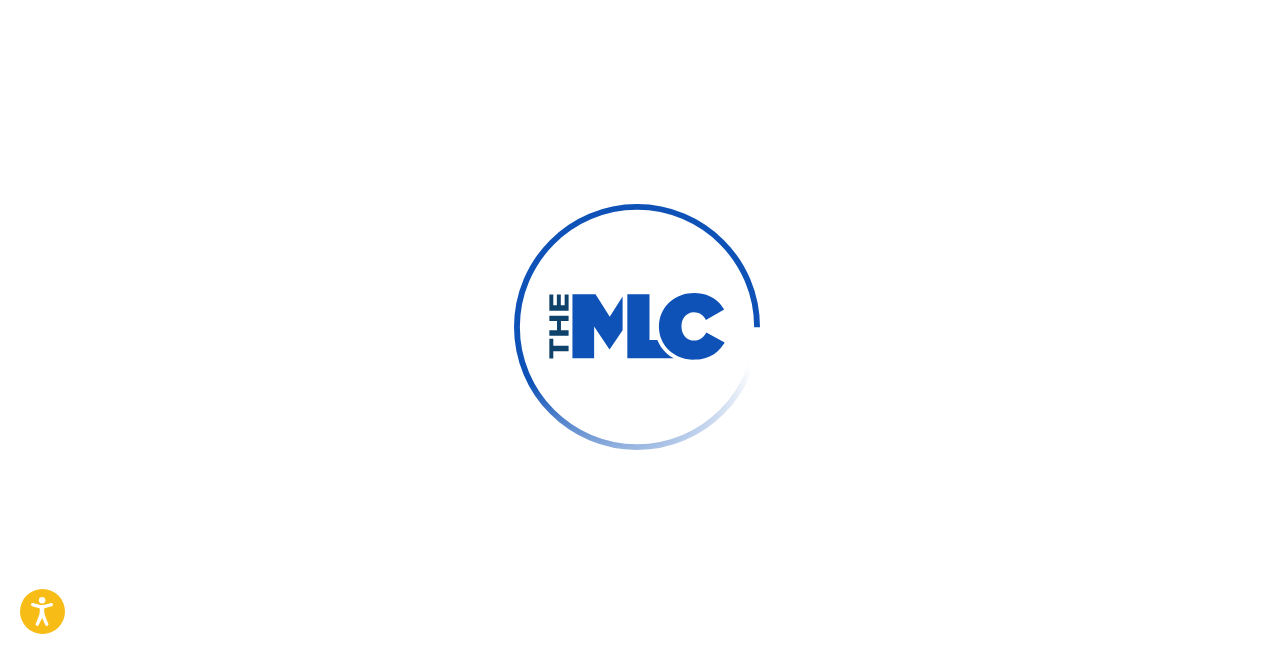 scroll, scrollTop: 0, scrollLeft: 0, axis: both 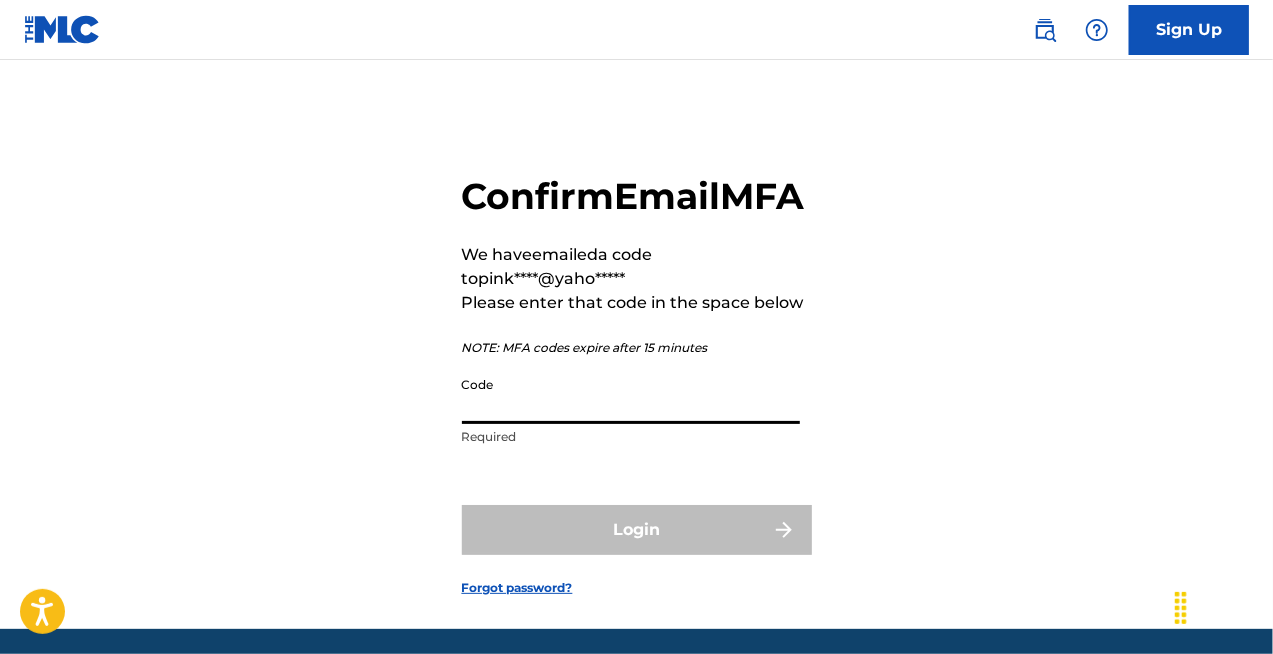 click on "Code" at bounding box center (631, 395) 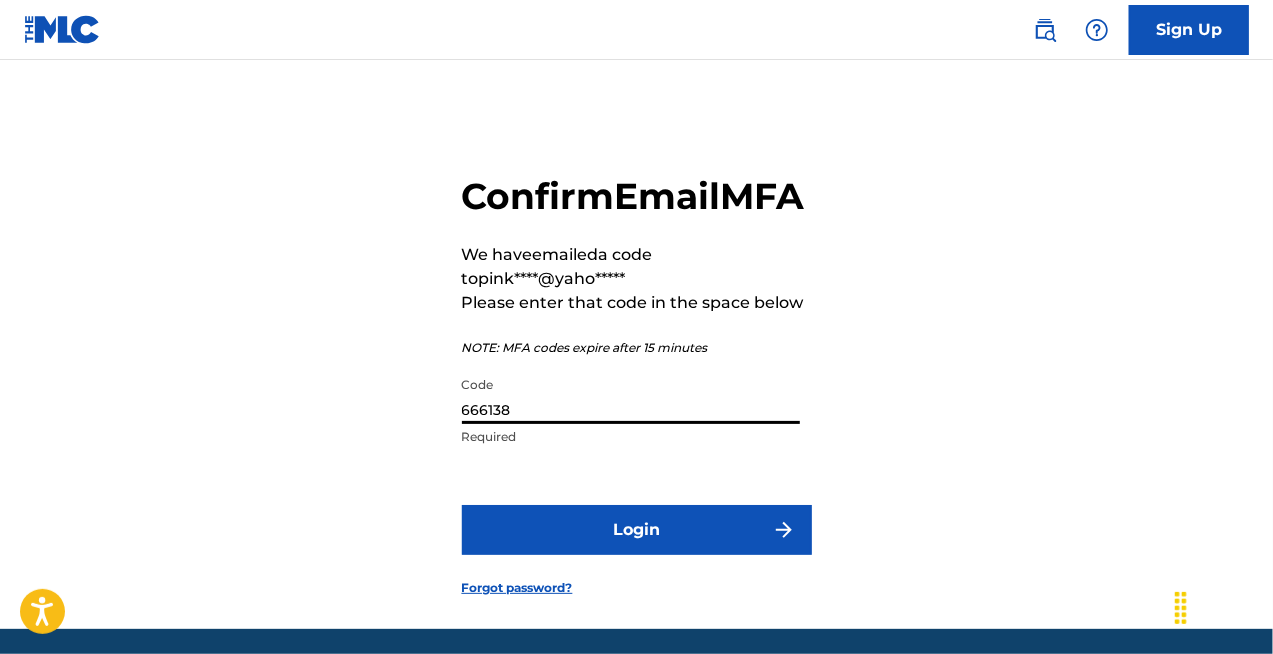 type on "666138" 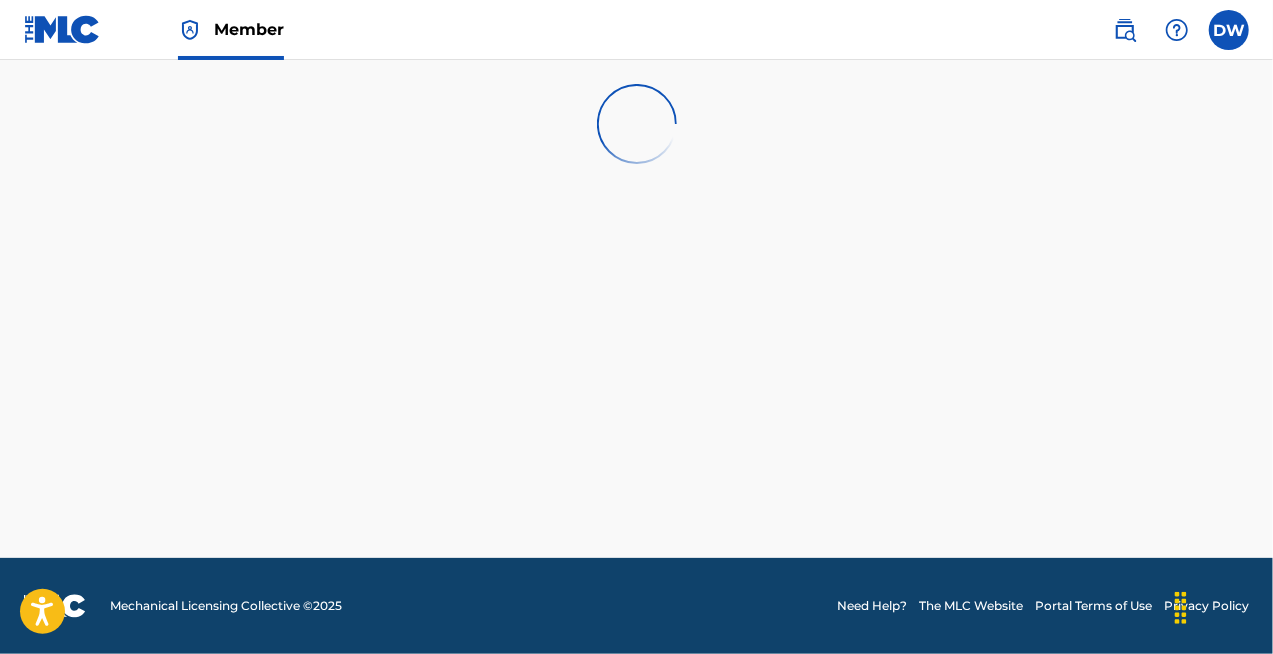 scroll, scrollTop: 0, scrollLeft: 0, axis: both 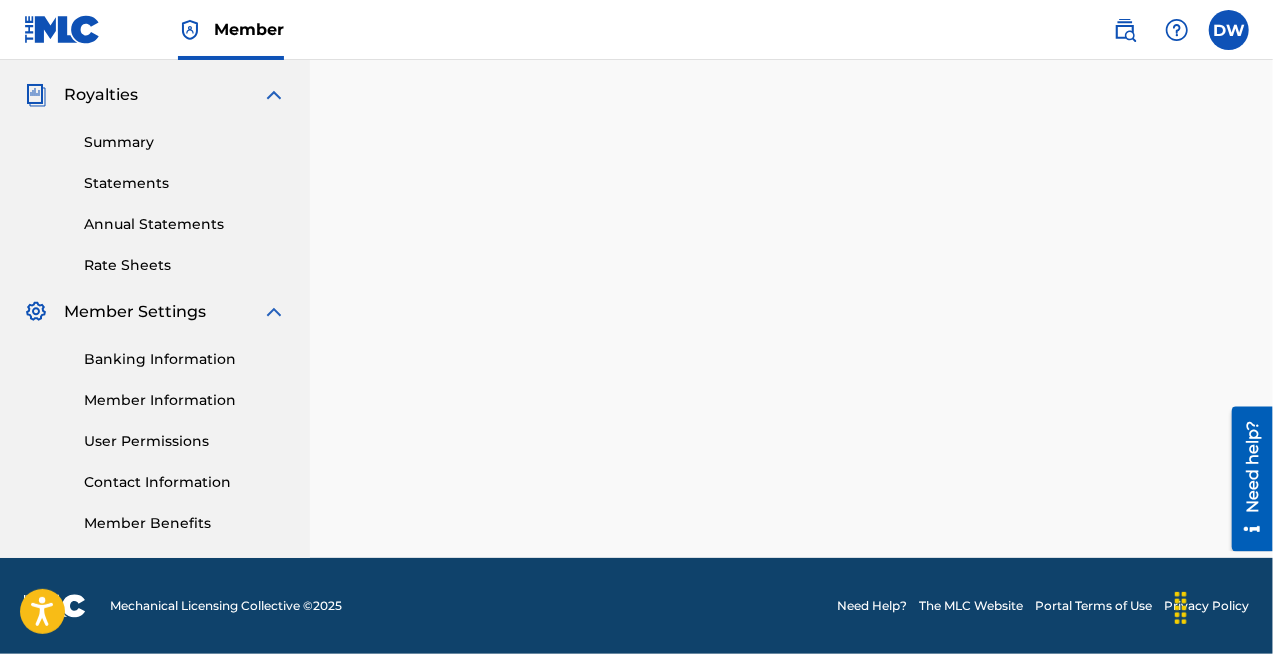 click on "Banking Information" at bounding box center [185, 359] 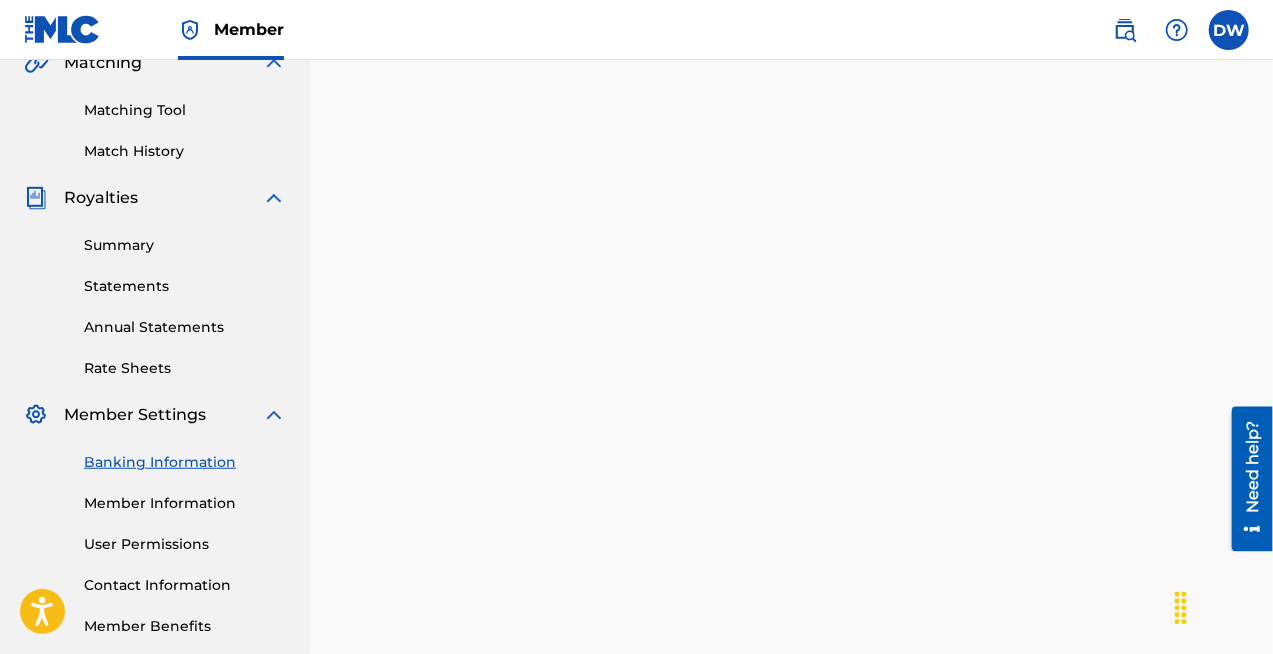 scroll, scrollTop: 300, scrollLeft: 0, axis: vertical 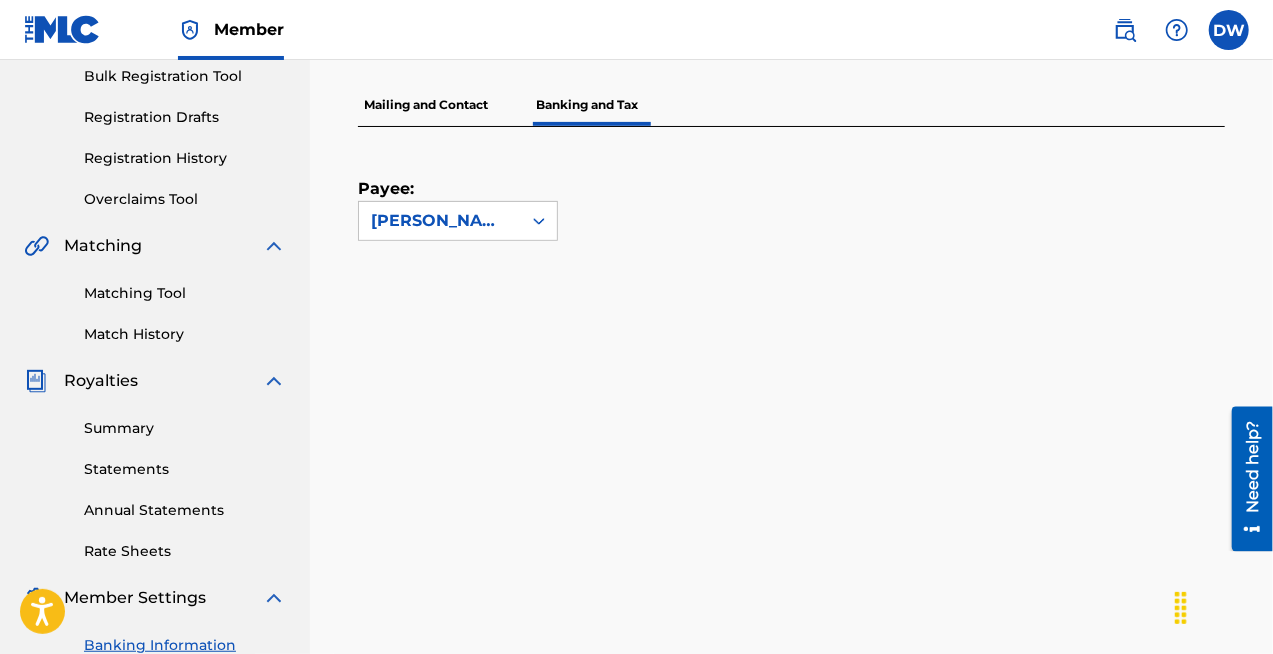 click on "Summary" at bounding box center [185, 428] 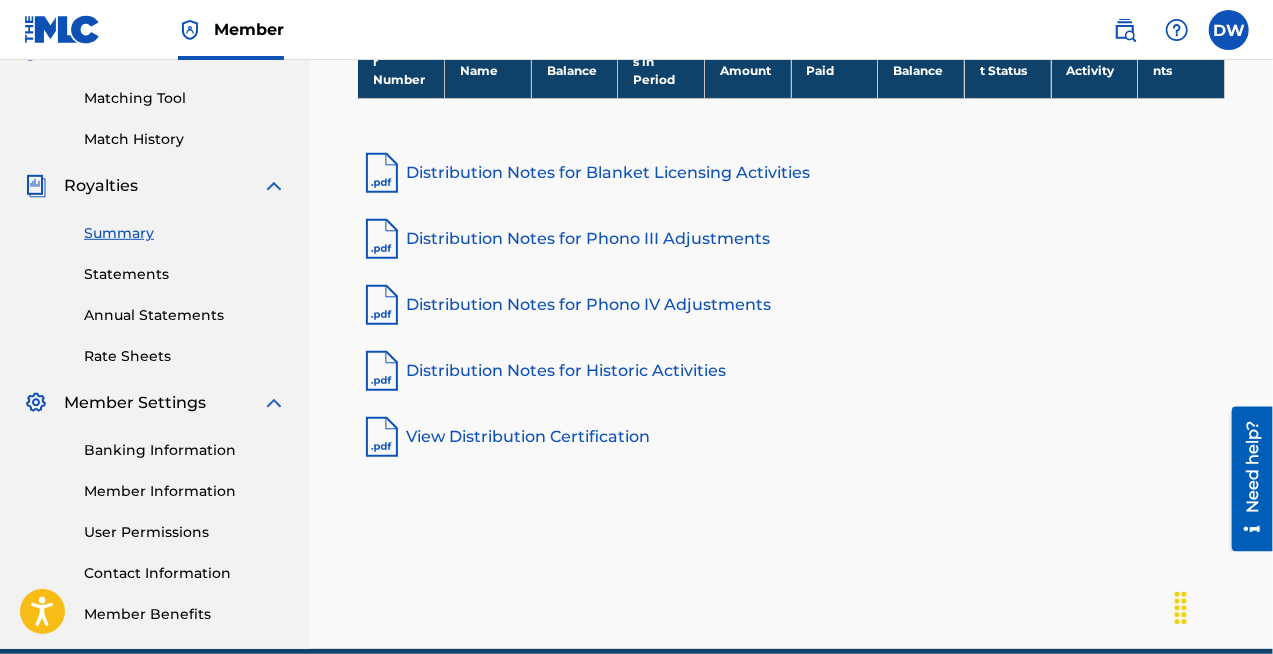 scroll, scrollTop: 586, scrollLeft: 0, axis: vertical 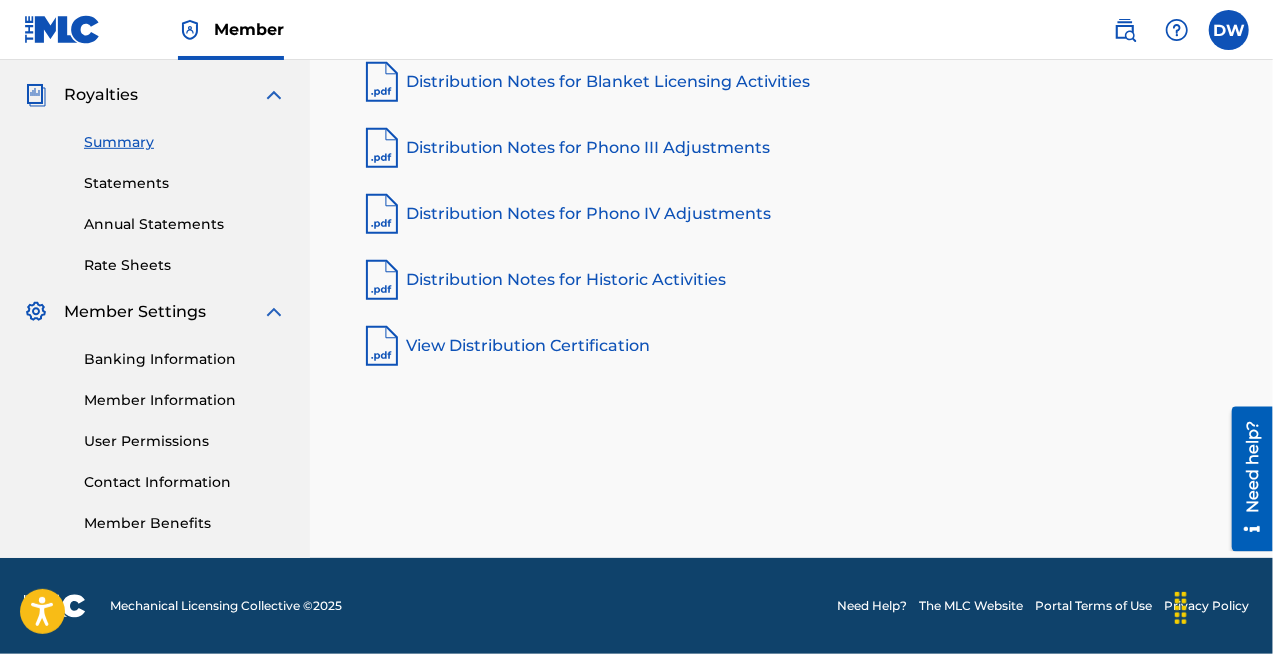click on "Statements" at bounding box center (185, 183) 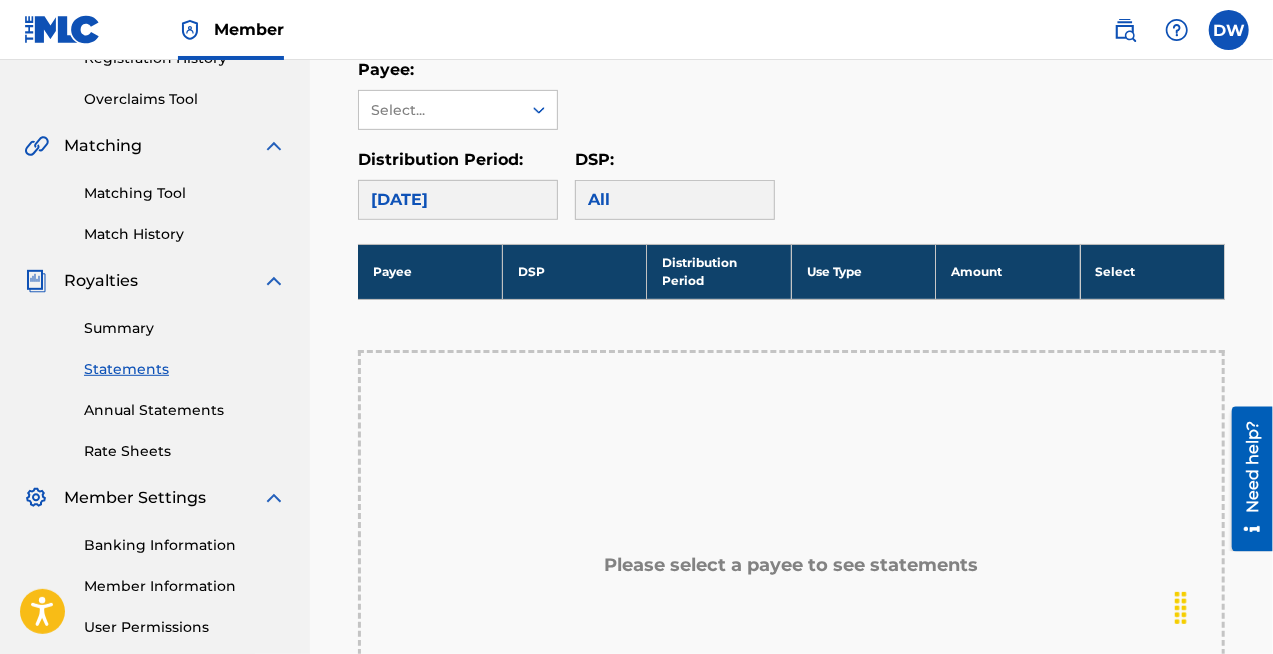 scroll, scrollTop: 300, scrollLeft: 0, axis: vertical 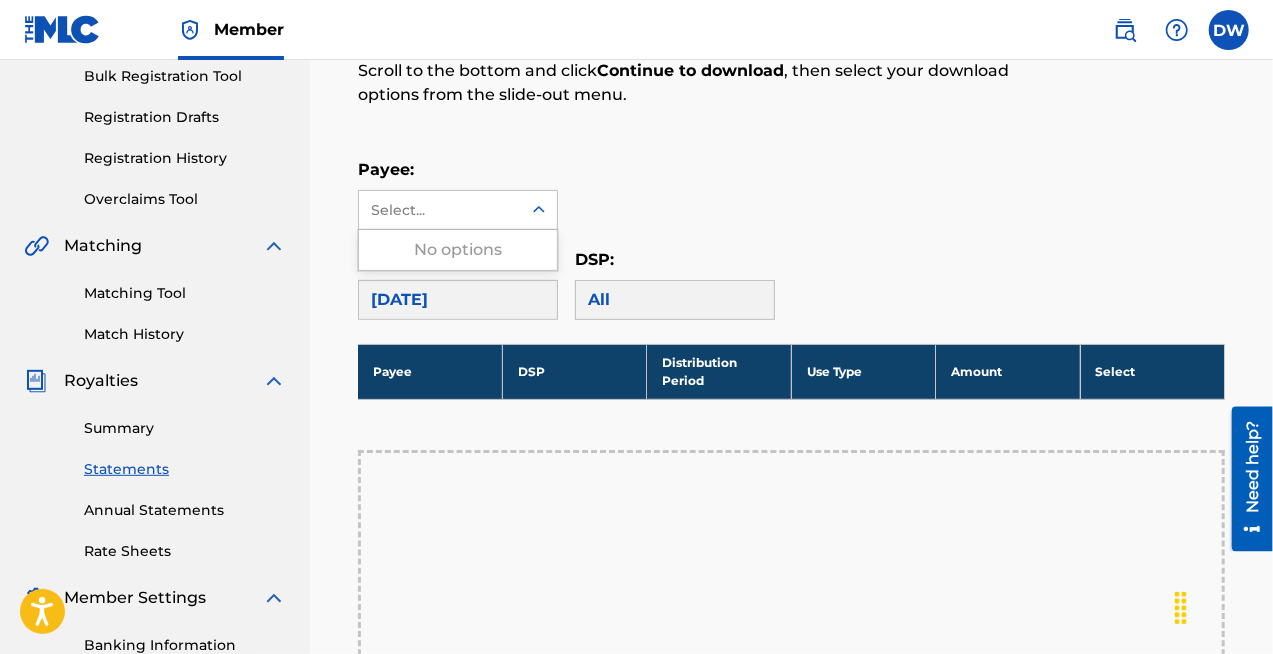 click 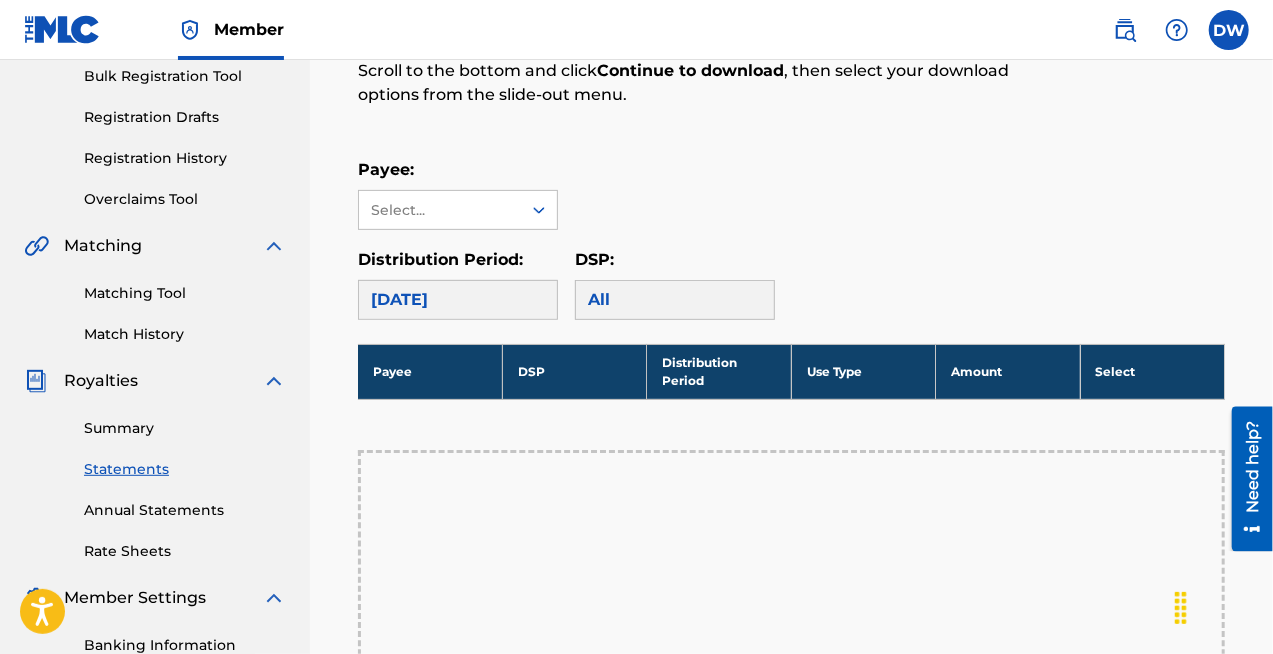 click 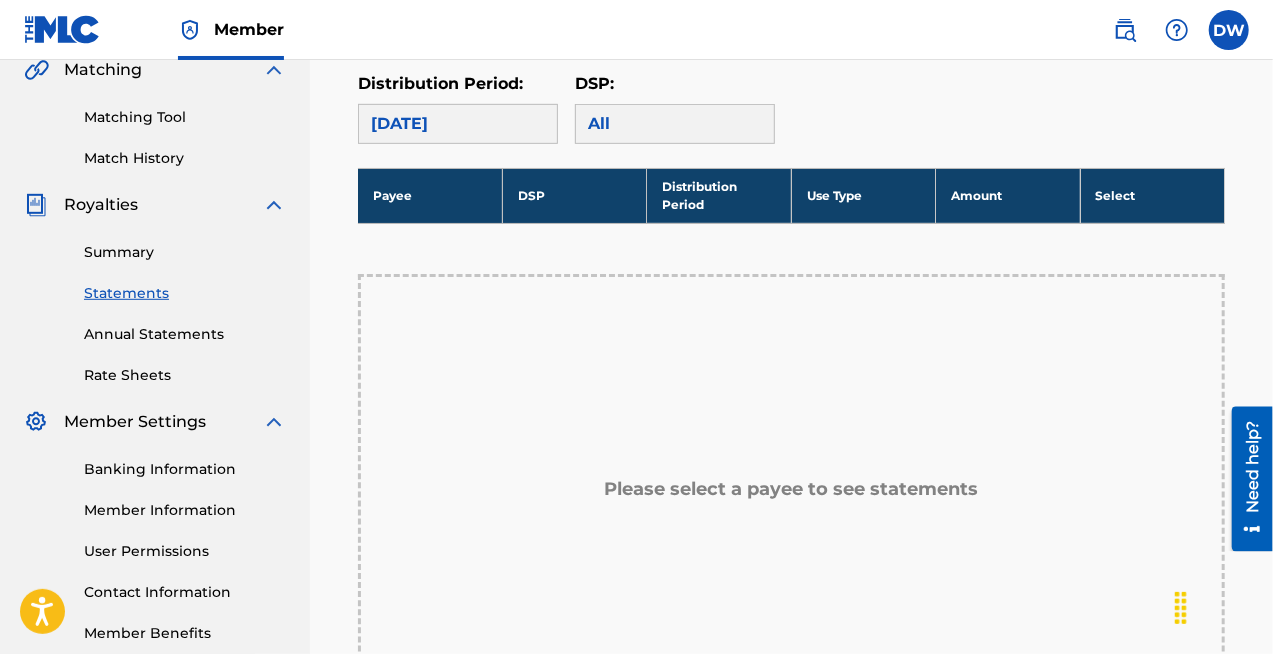 scroll, scrollTop: 500, scrollLeft: 0, axis: vertical 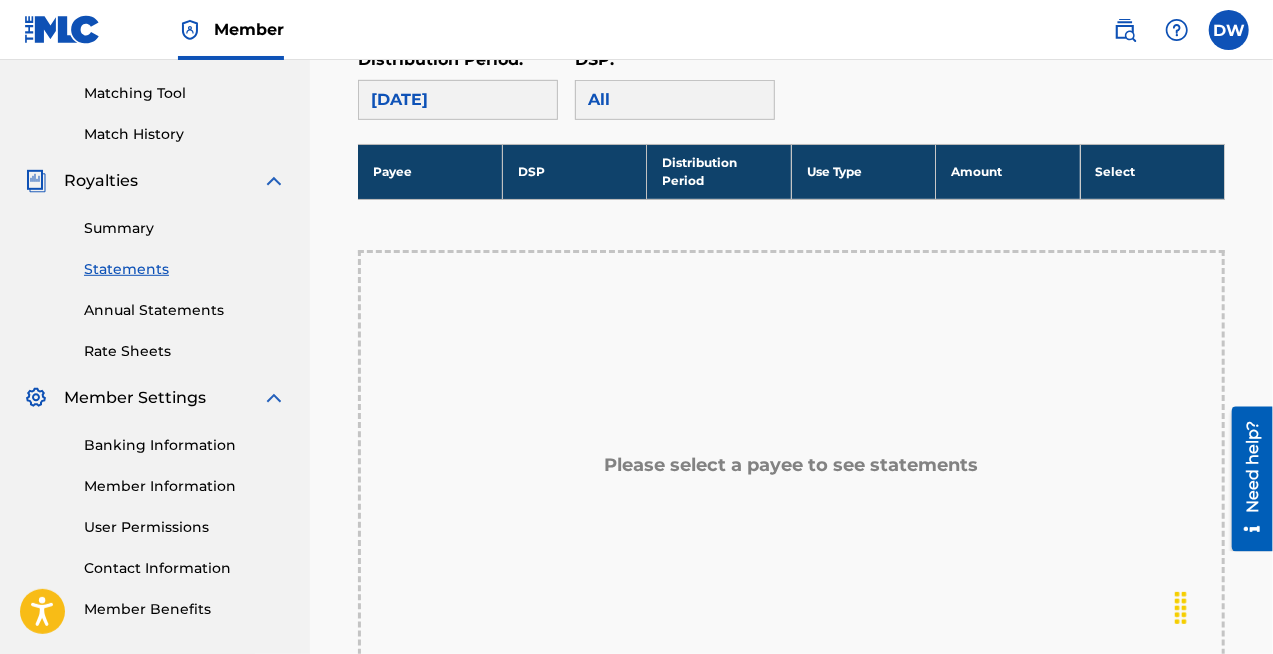 click on "Annual Statements" at bounding box center (185, 310) 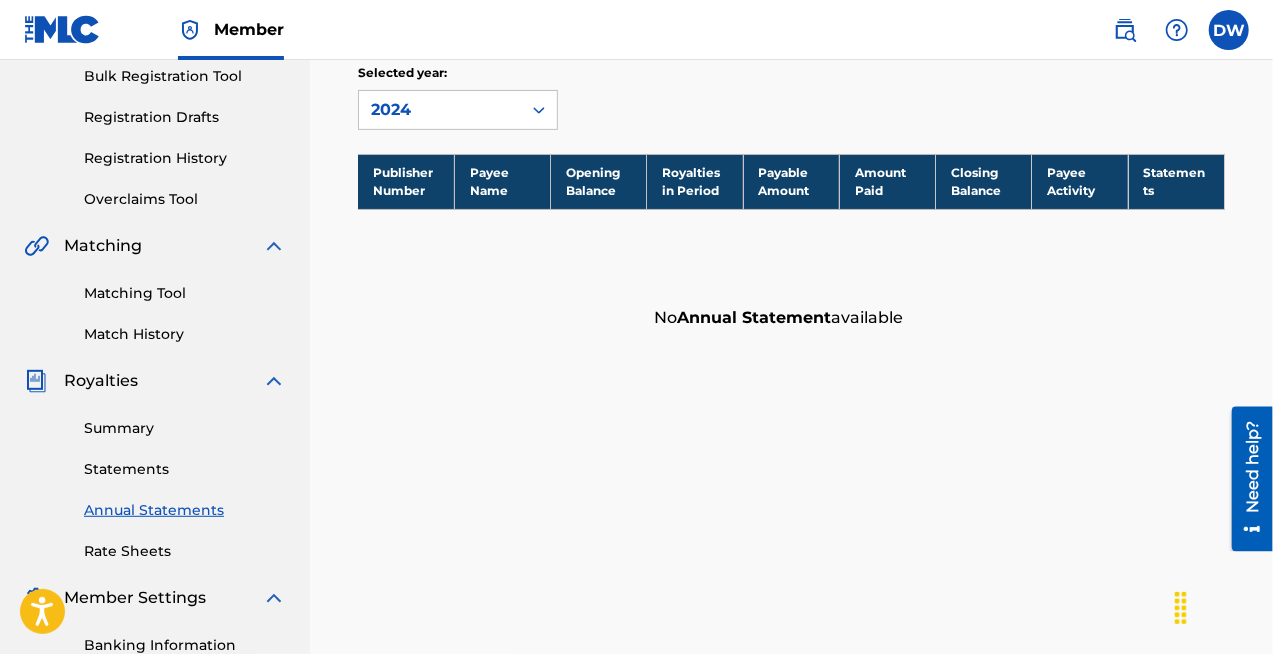 scroll, scrollTop: 0, scrollLeft: 0, axis: both 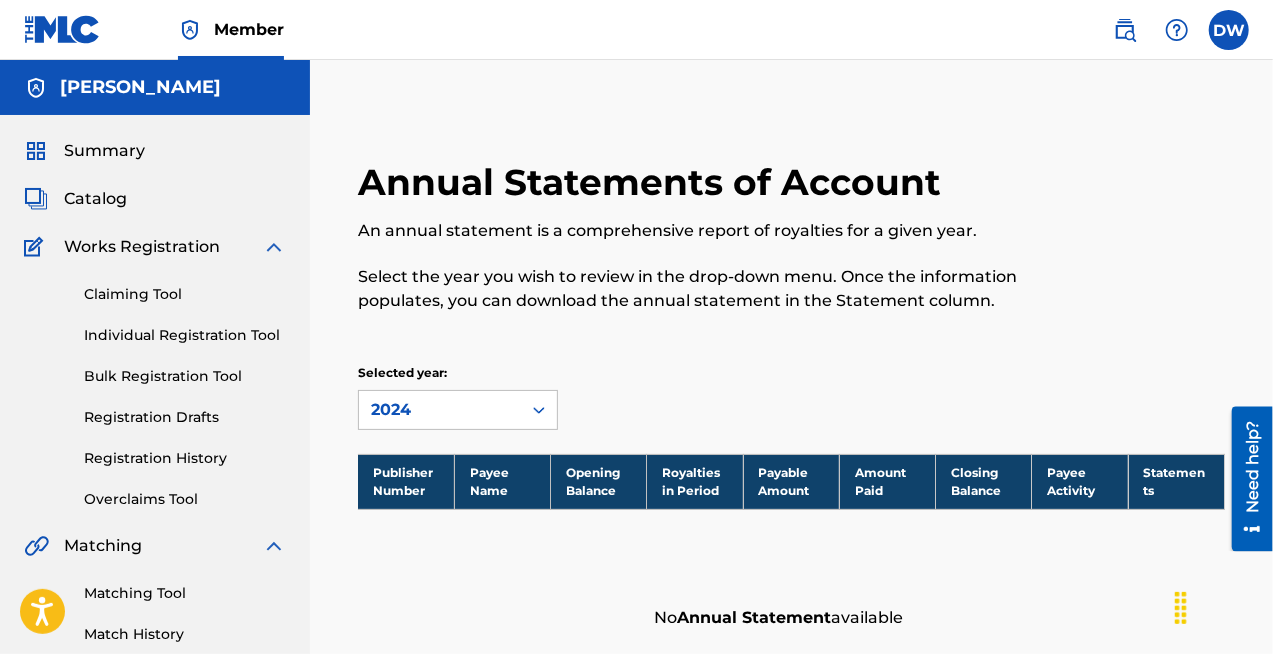 click on "Catalog" at bounding box center (95, 199) 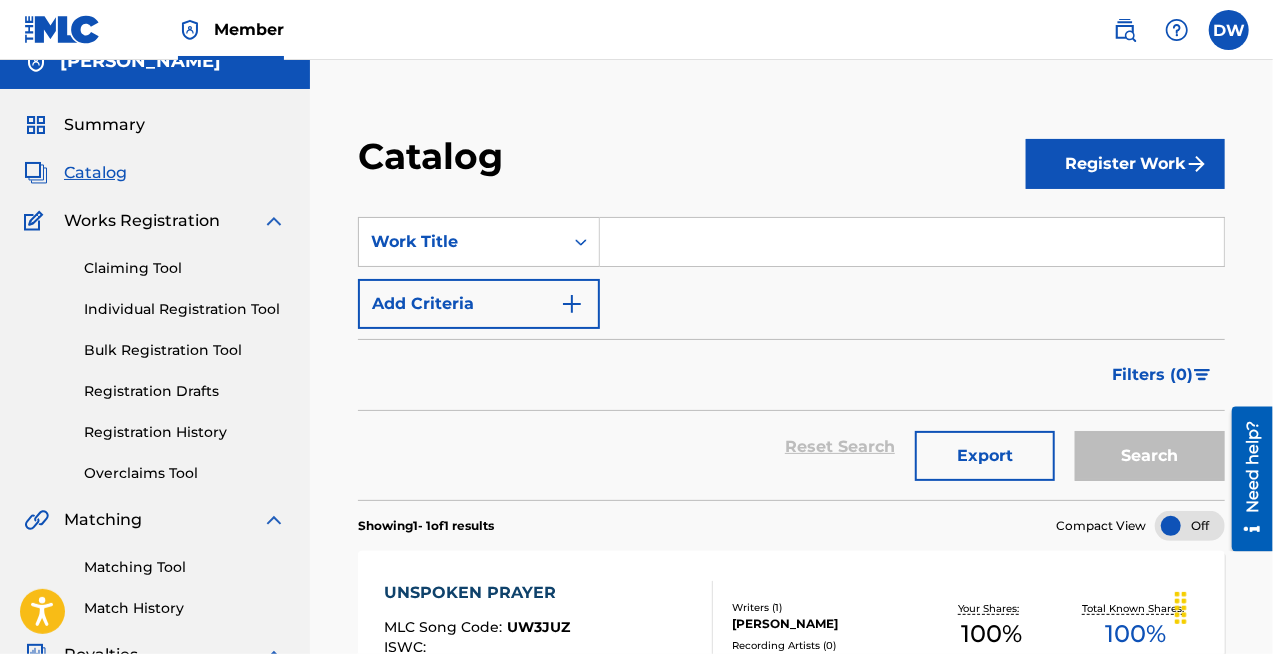 scroll, scrollTop: 0, scrollLeft: 0, axis: both 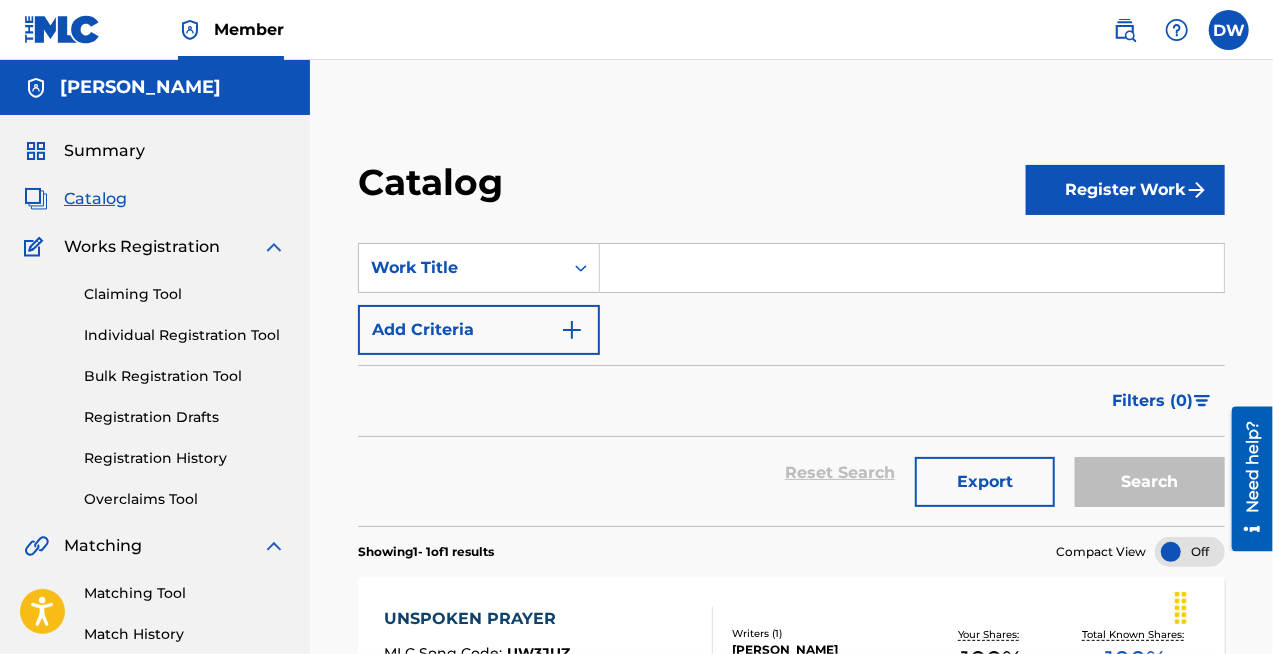 click on "Register Work" at bounding box center (1125, 190) 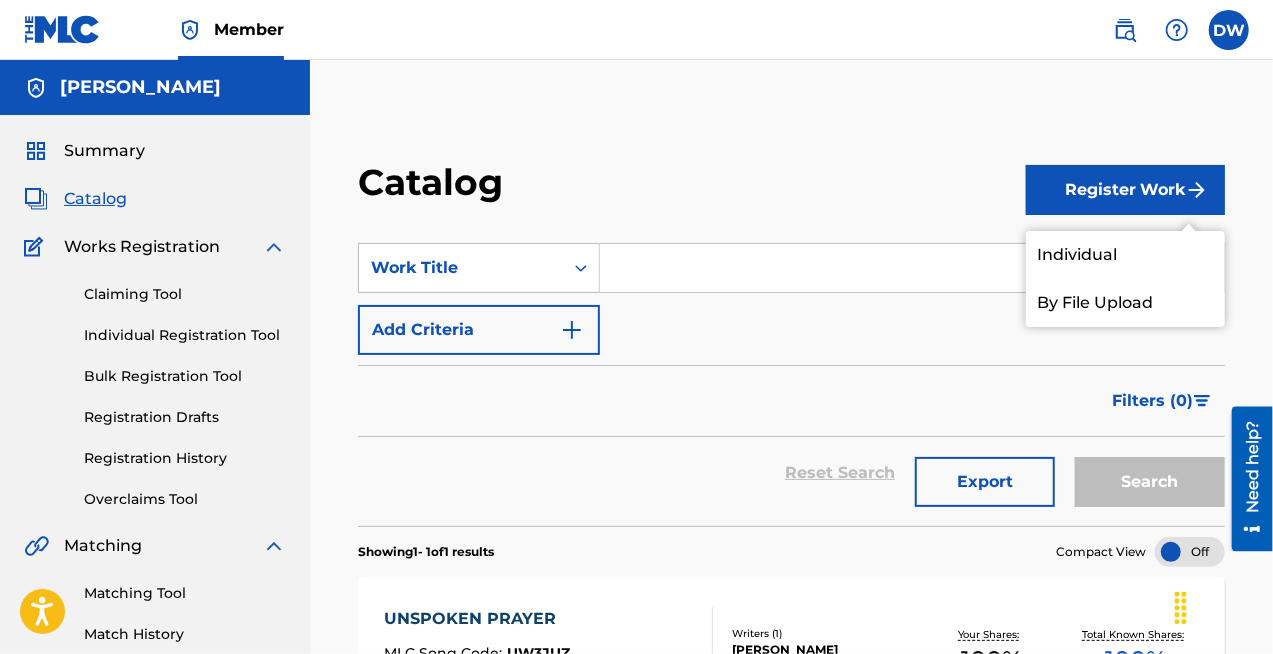 click on "Individual" at bounding box center [1125, 255] 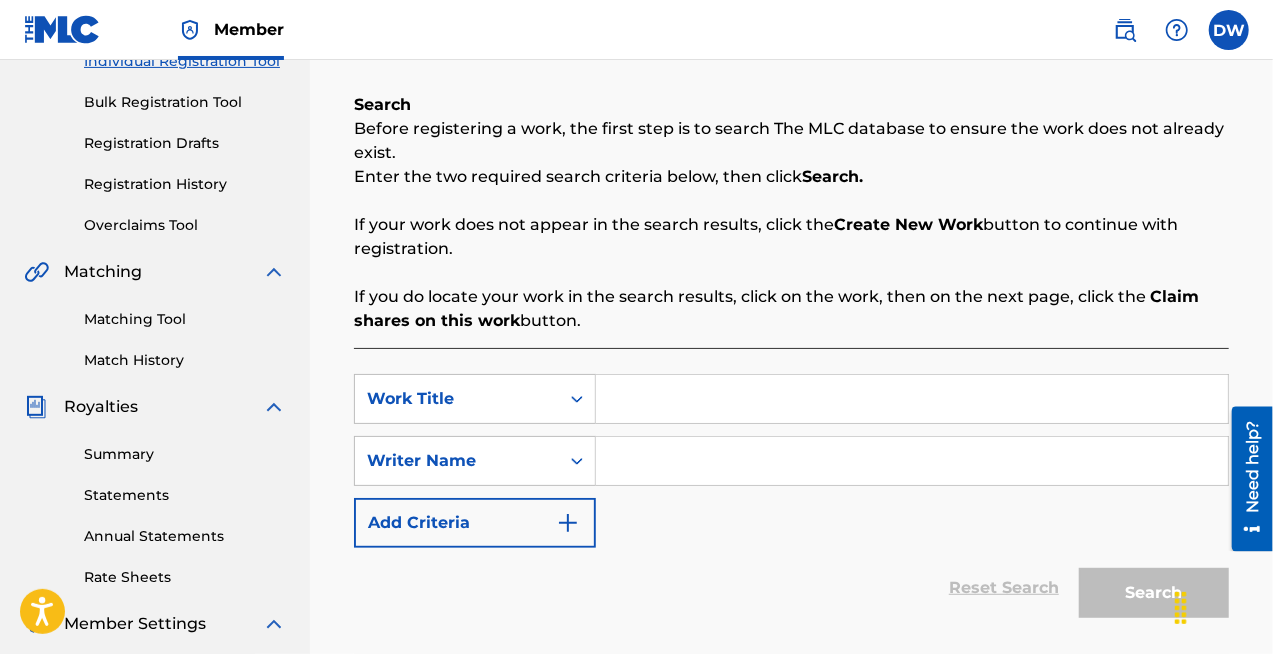 scroll, scrollTop: 300, scrollLeft: 0, axis: vertical 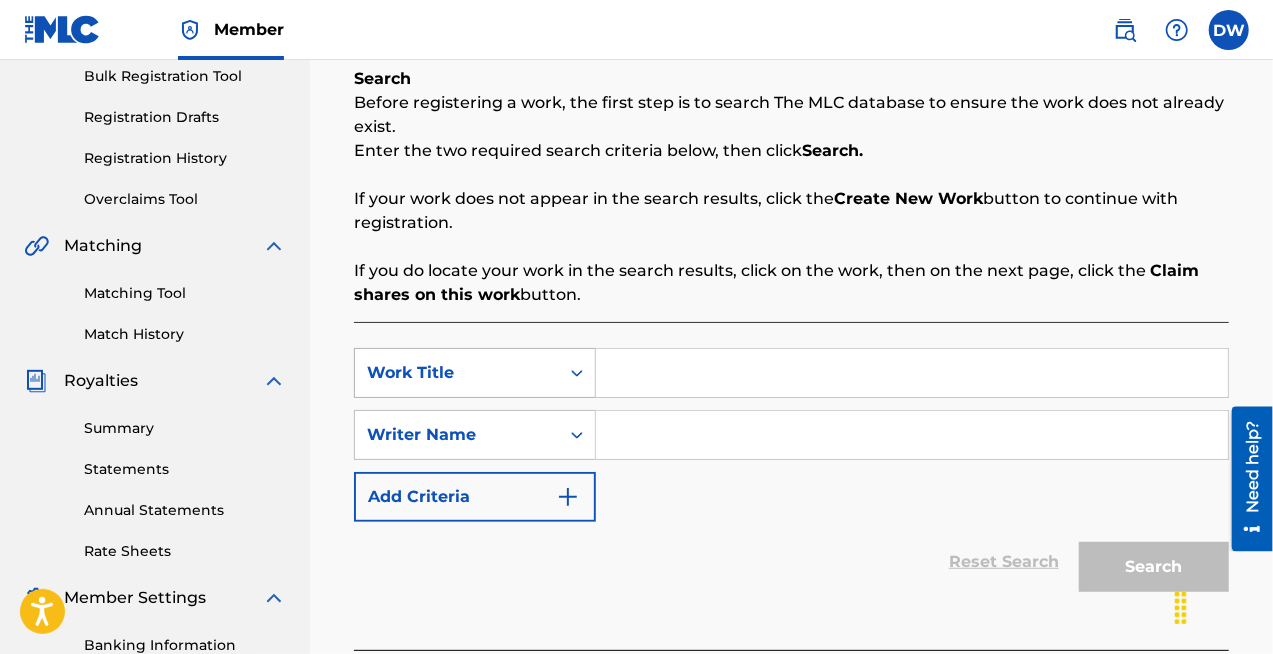 click 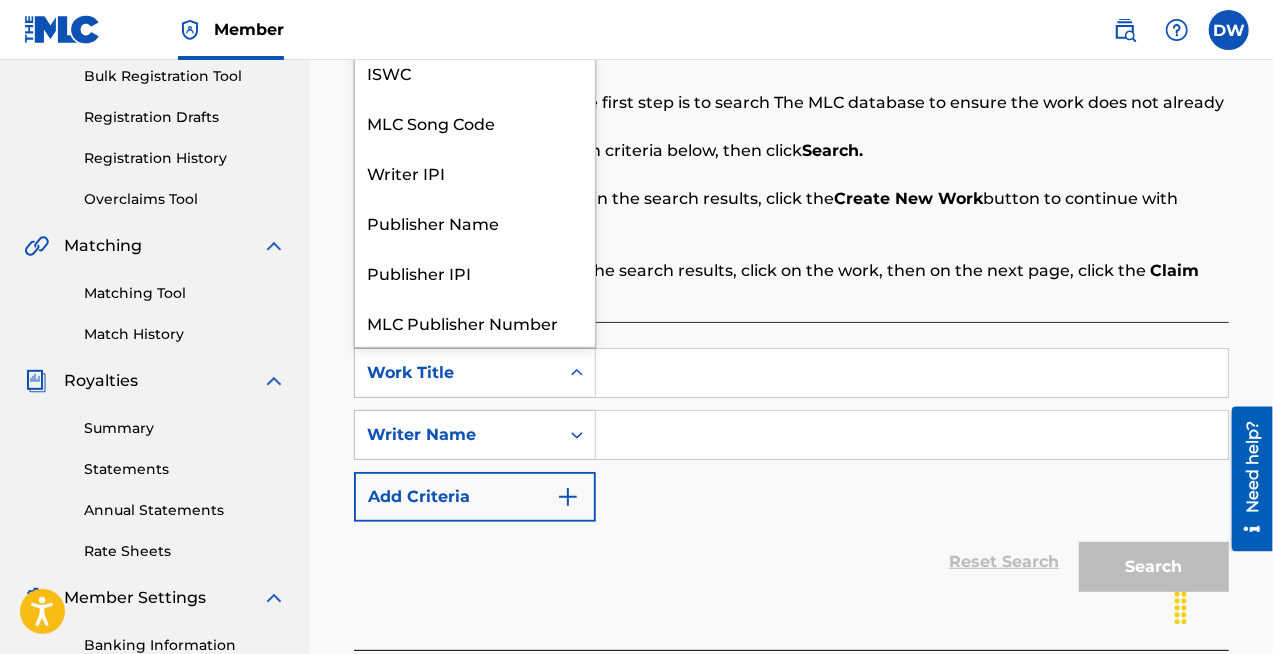 scroll, scrollTop: 50, scrollLeft: 0, axis: vertical 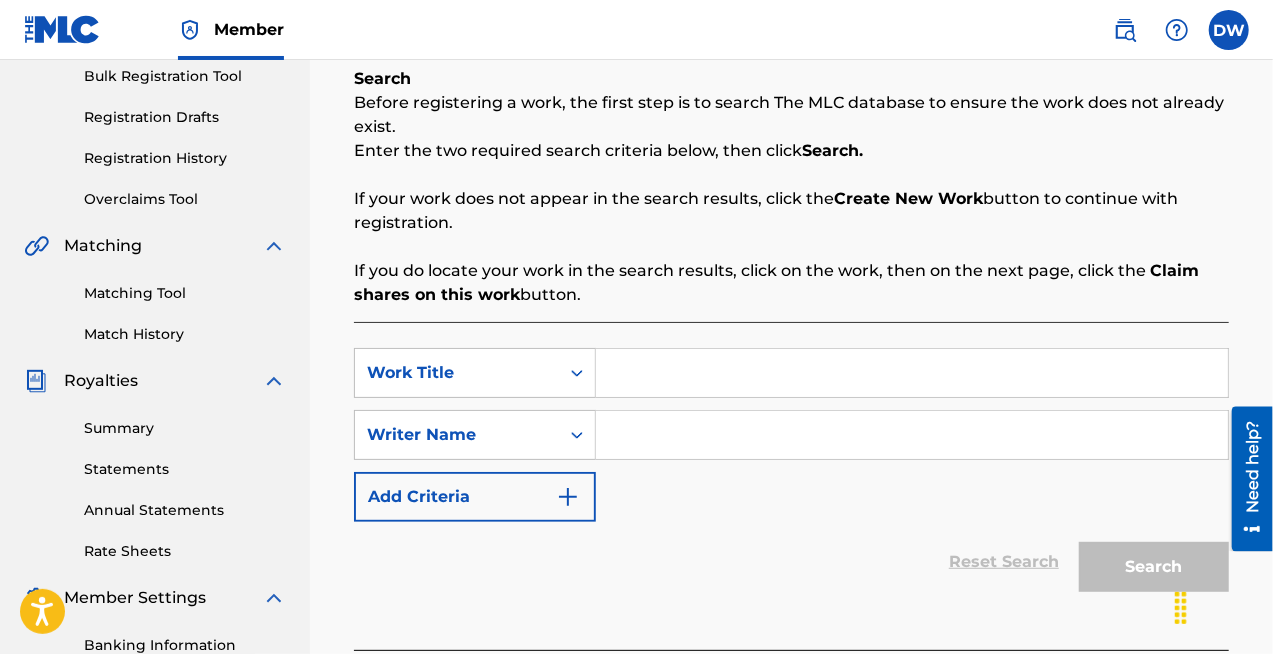 click 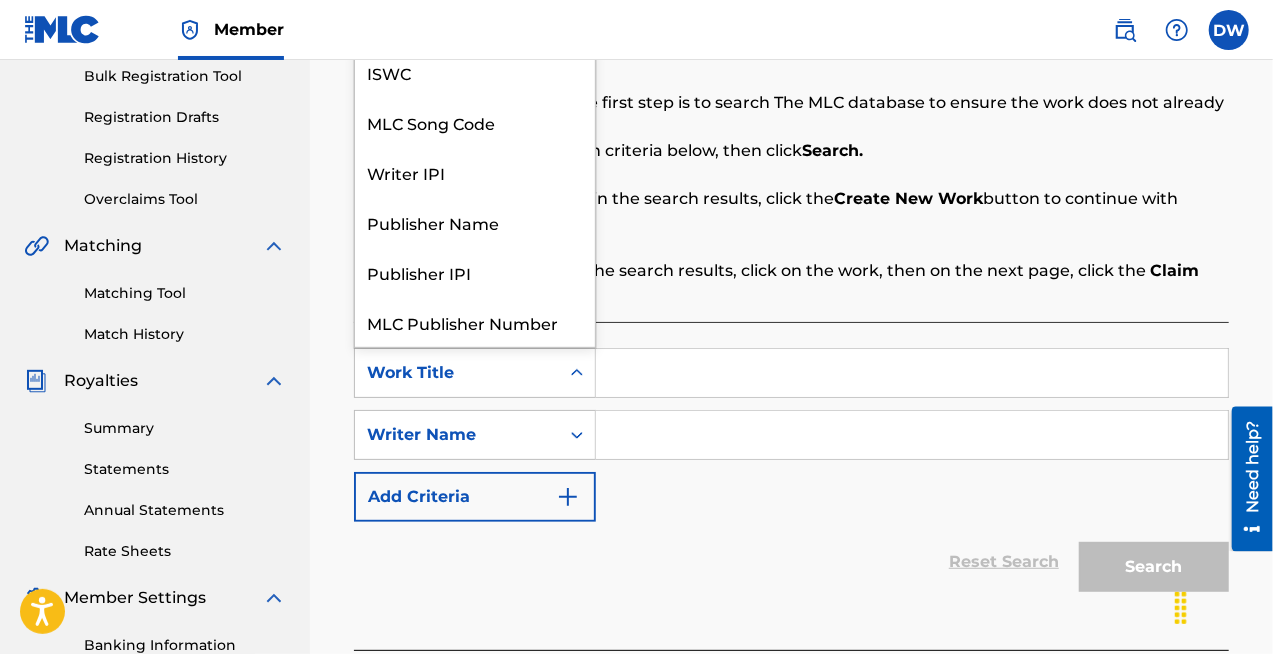scroll, scrollTop: 50, scrollLeft: 0, axis: vertical 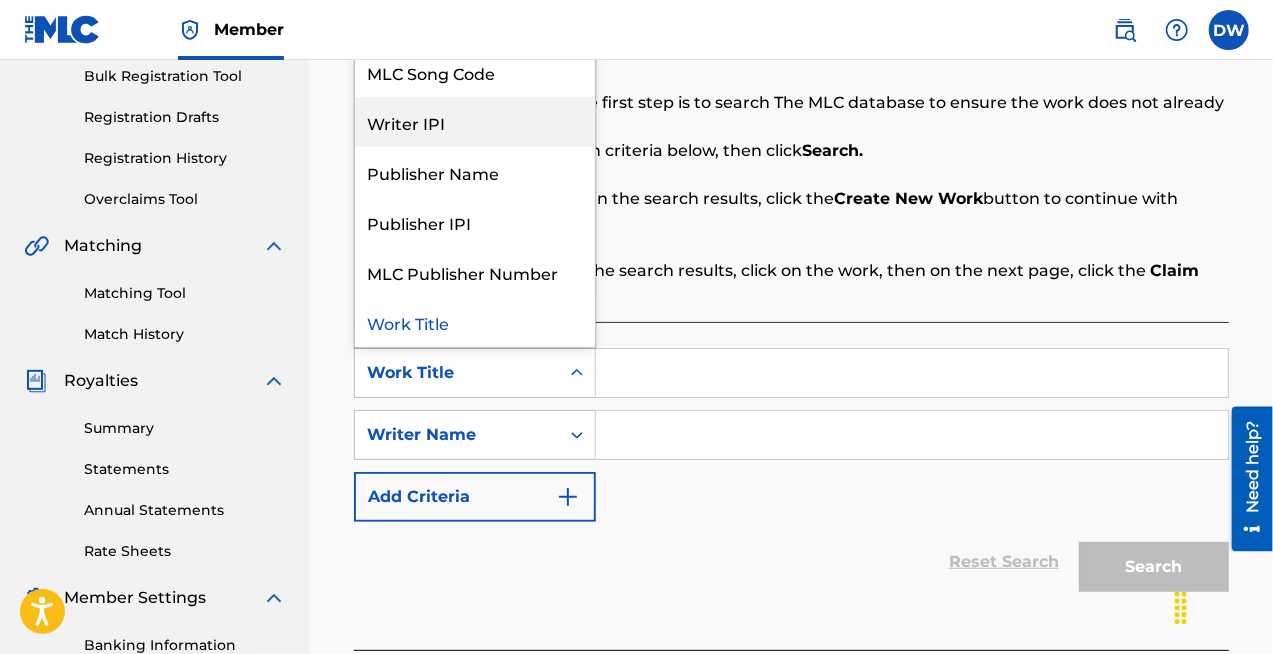 click on "Writer IPI" at bounding box center [475, 122] 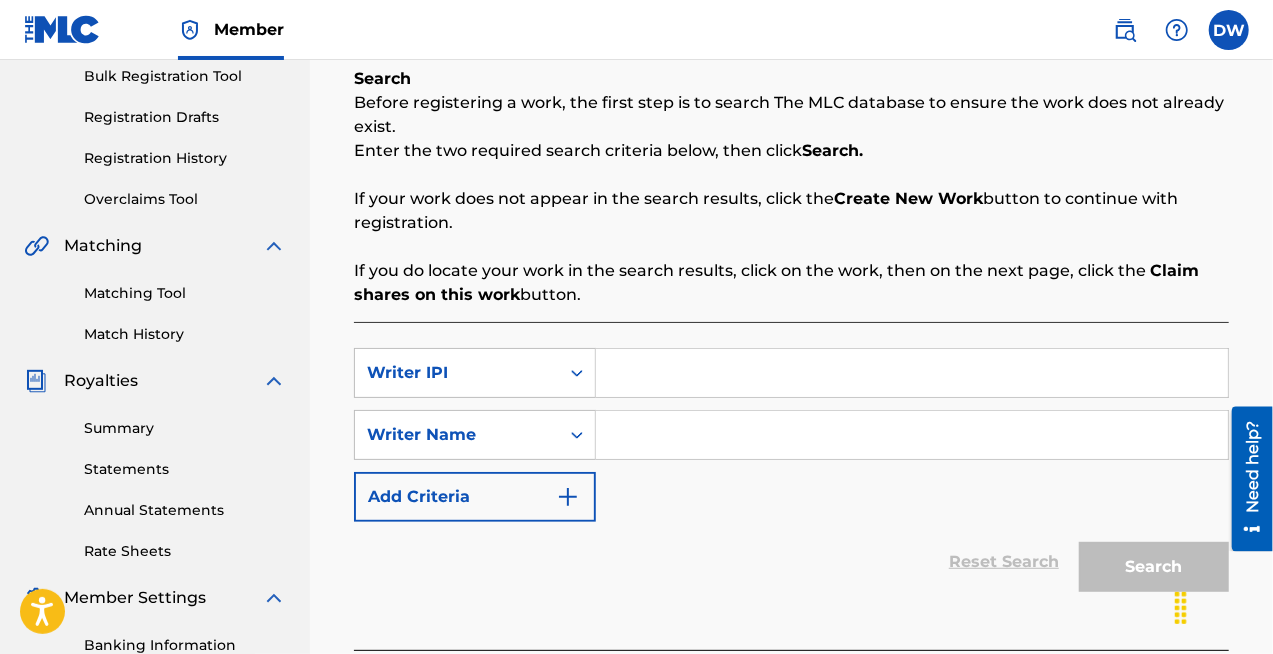 click at bounding box center [912, 373] 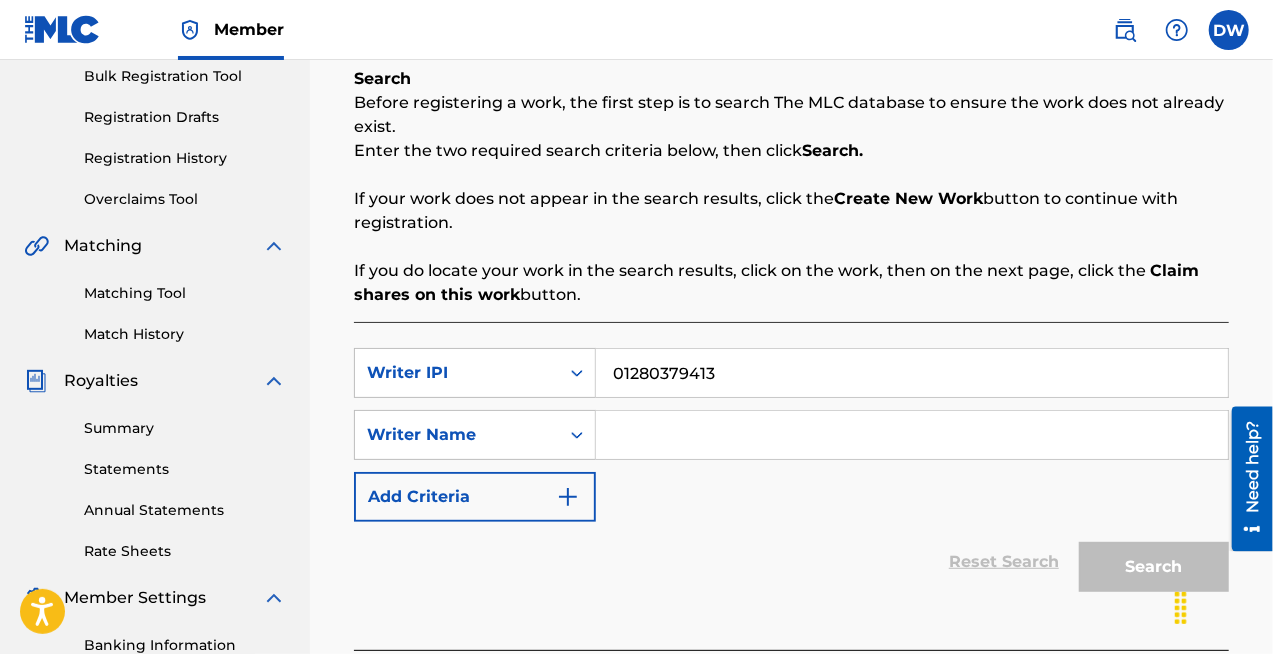 click at bounding box center [912, 435] 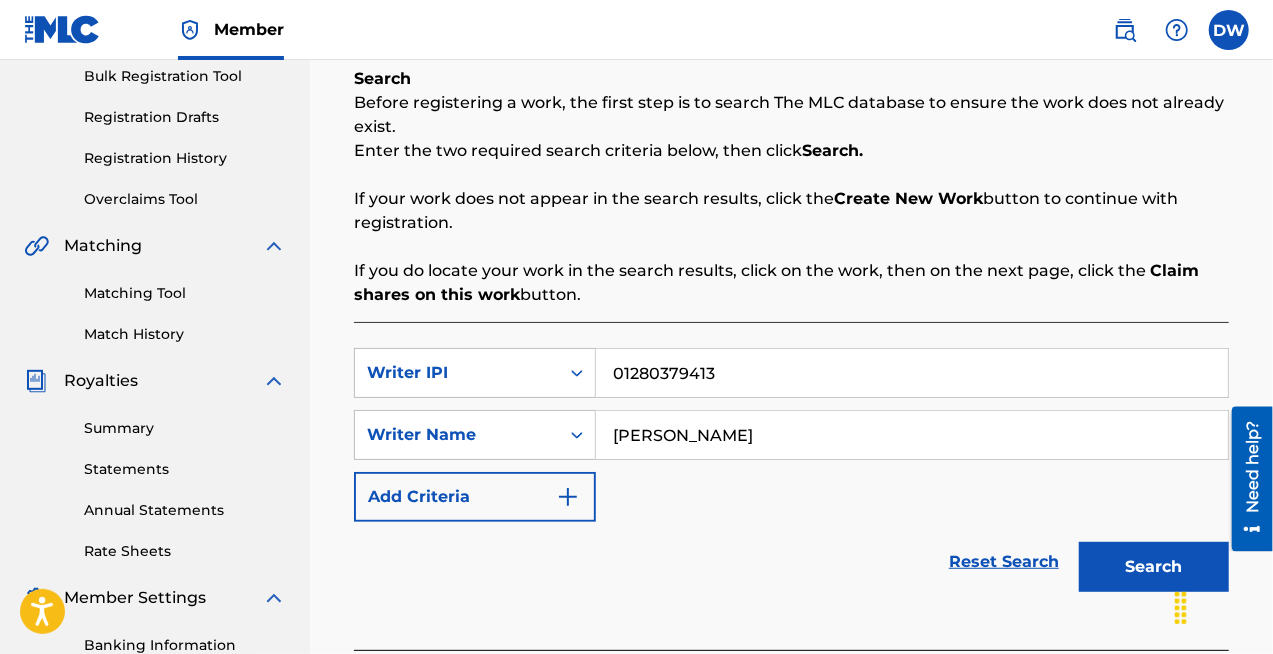 click on "Search" at bounding box center [1154, 567] 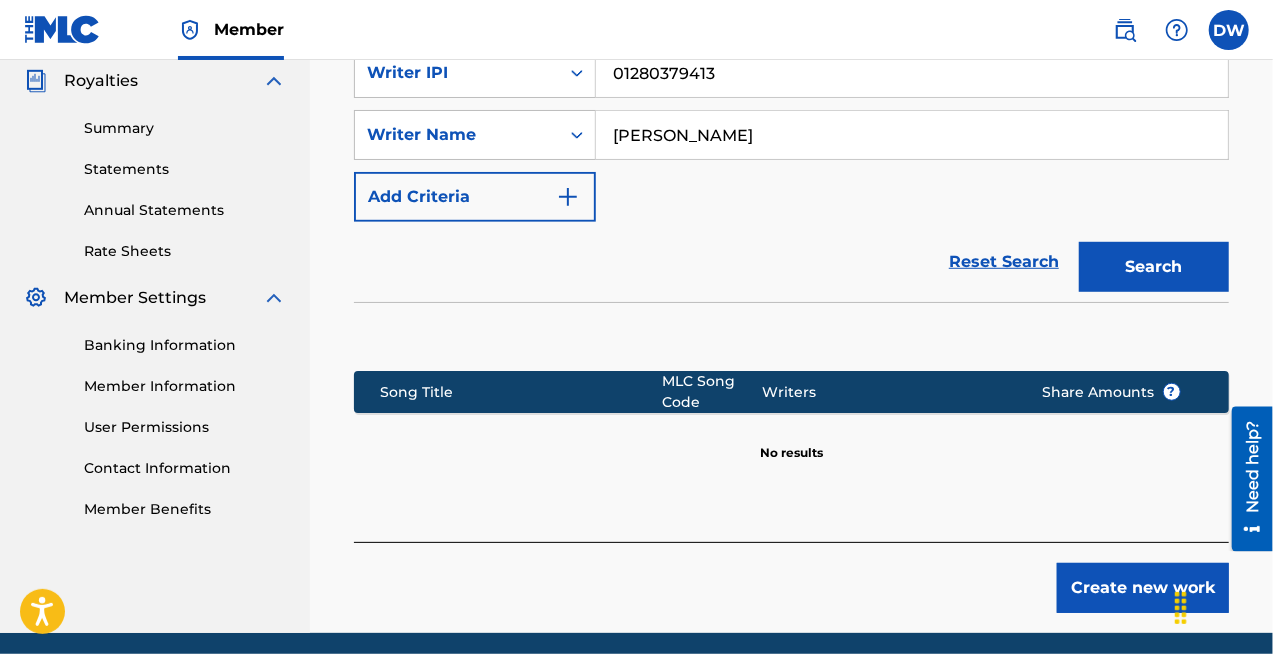 scroll, scrollTop: 674, scrollLeft: 0, axis: vertical 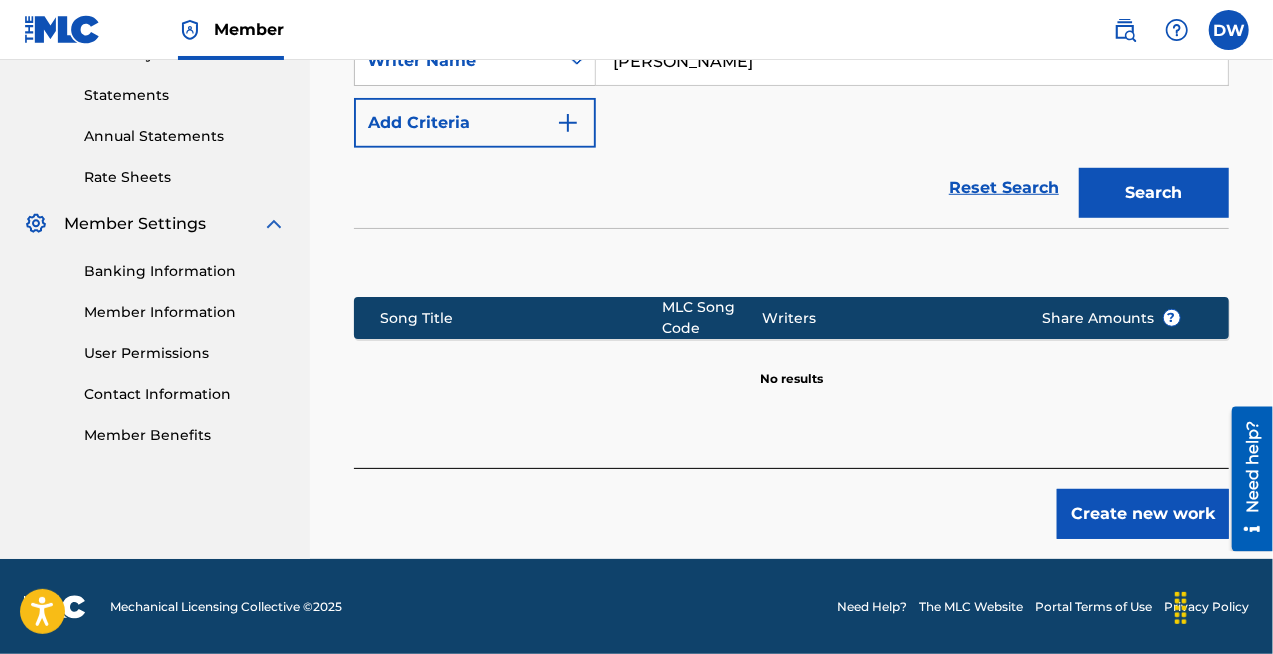 click on "Create new work" at bounding box center [1143, 514] 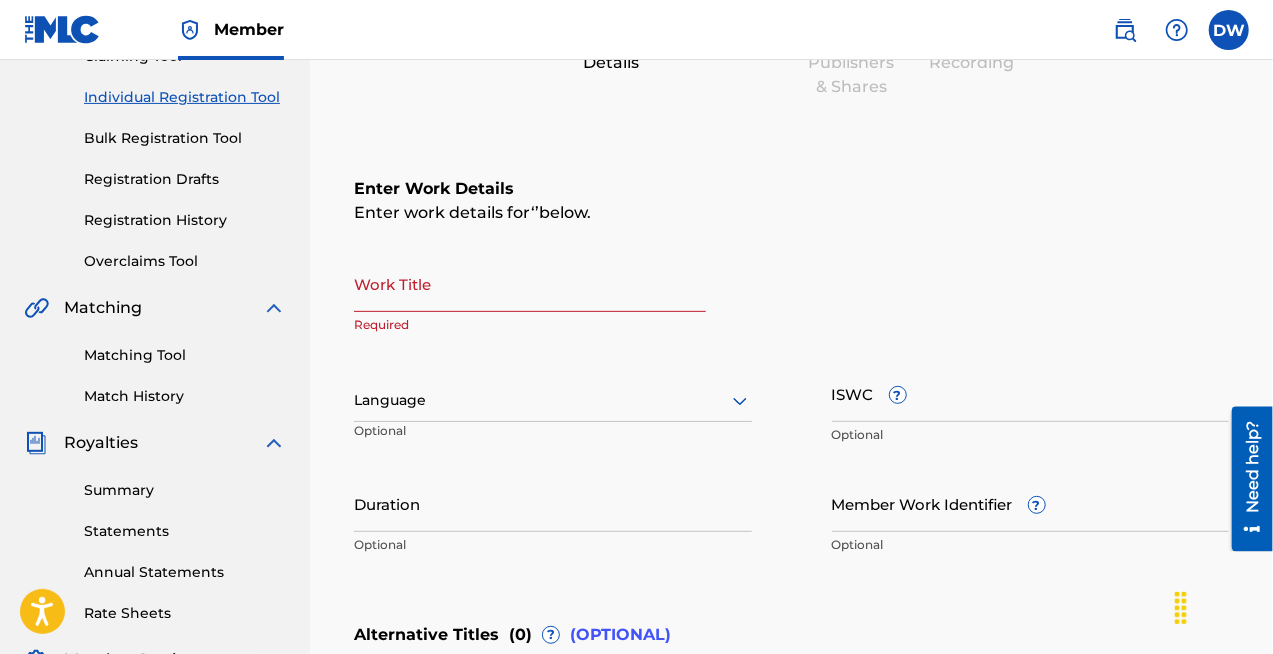 scroll, scrollTop: 238, scrollLeft: 0, axis: vertical 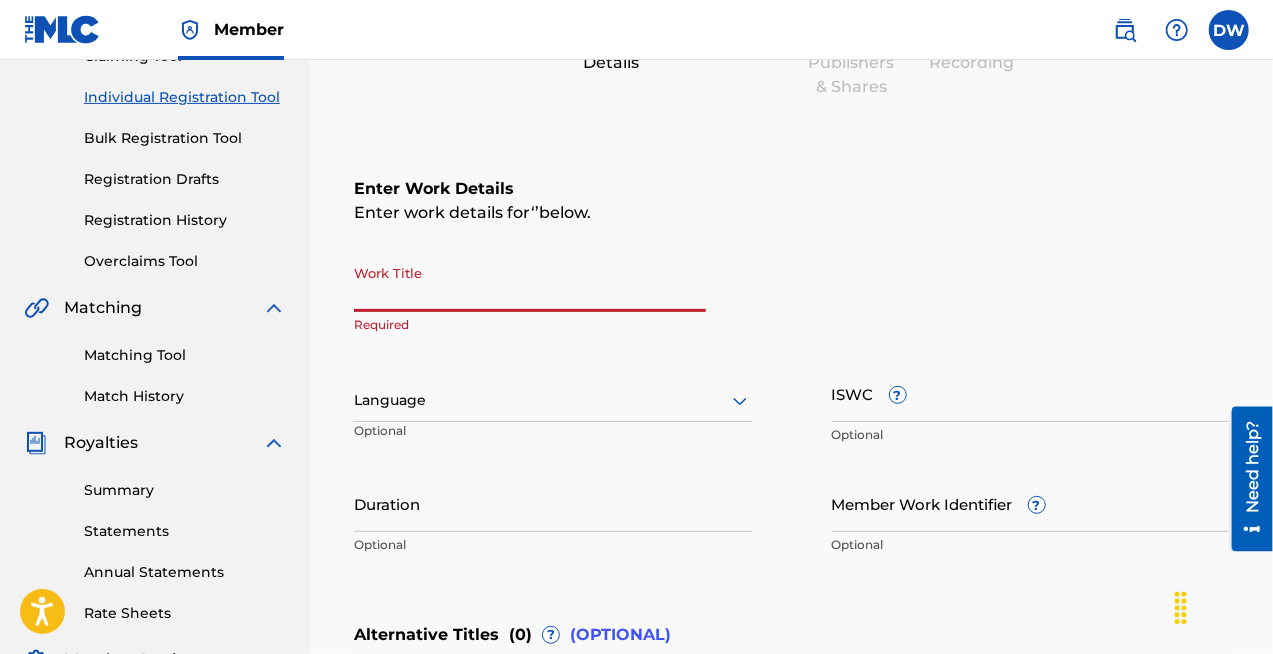 click on "Work Title" at bounding box center [530, 283] 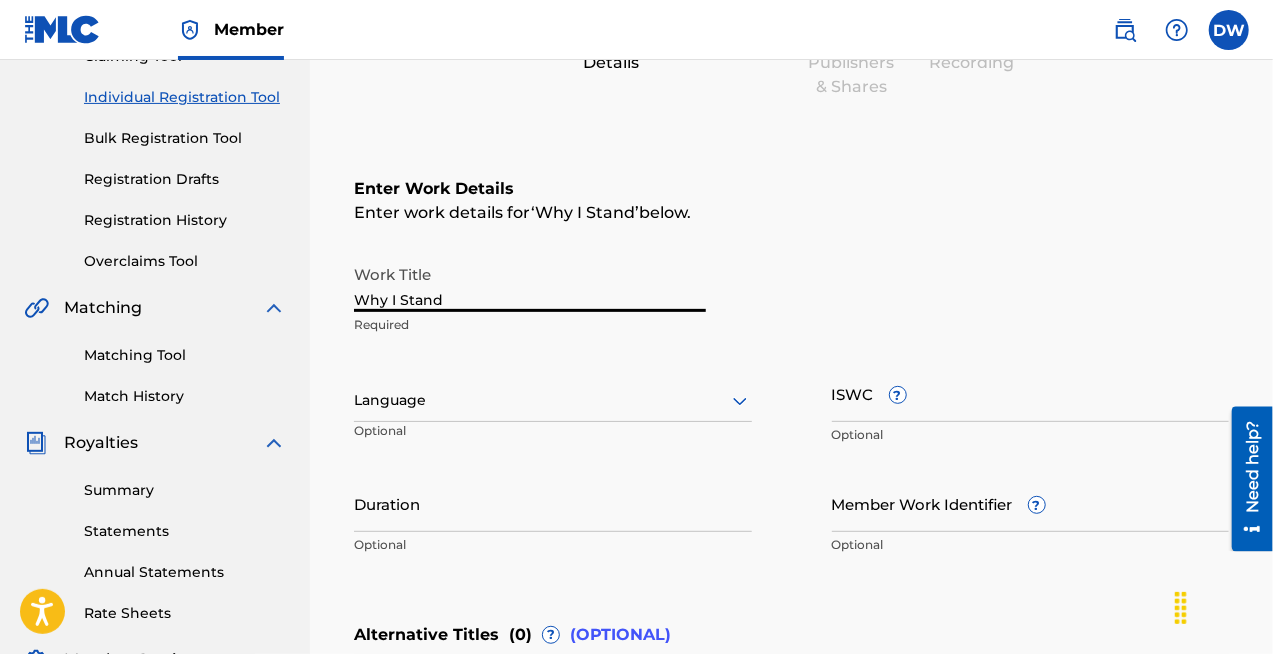 type on "Why I Stand" 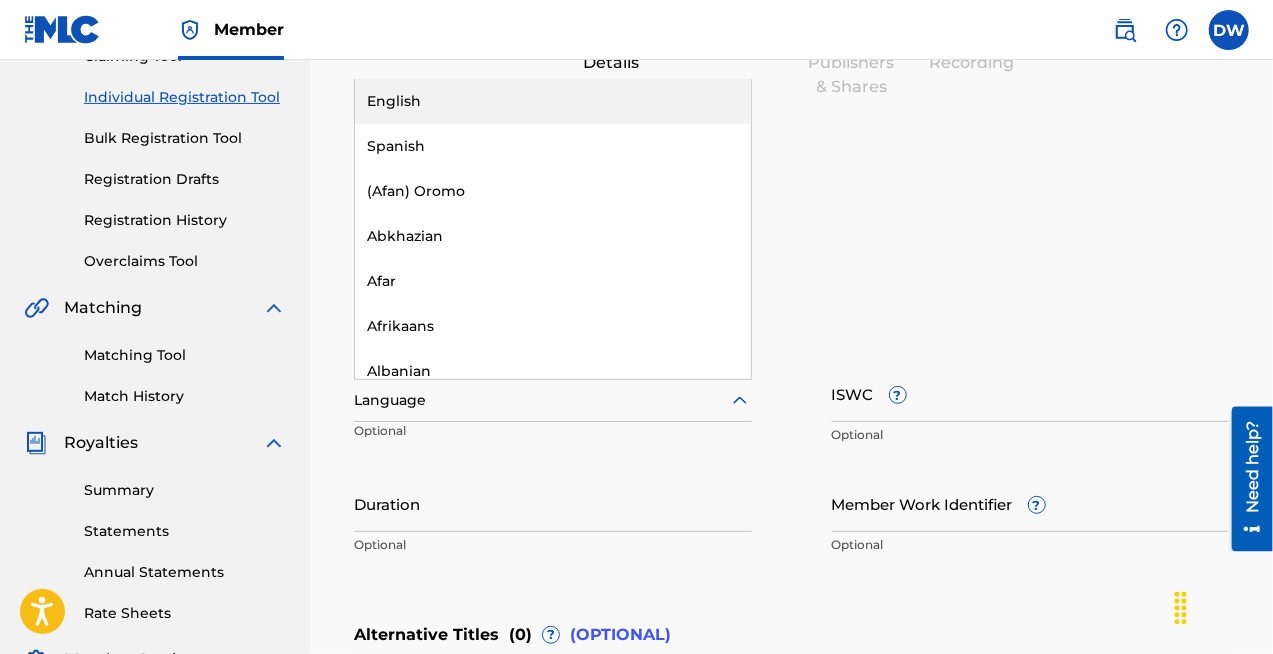 click on "English" at bounding box center [553, 101] 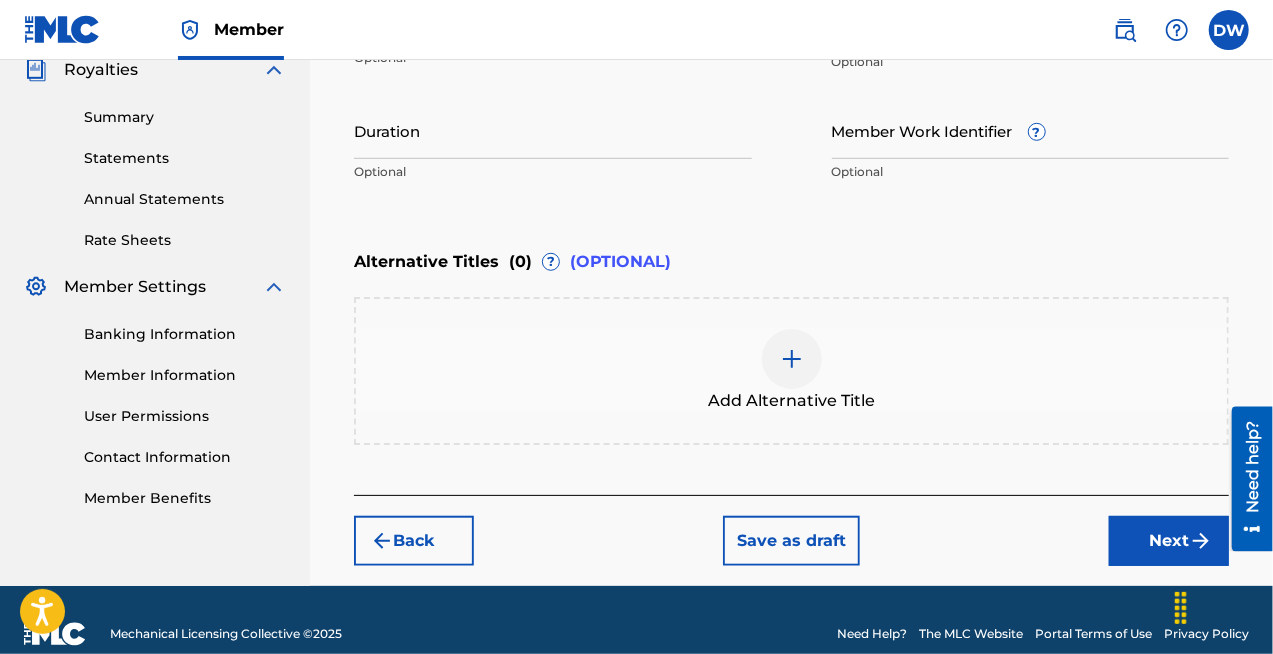 scroll, scrollTop: 638, scrollLeft: 0, axis: vertical 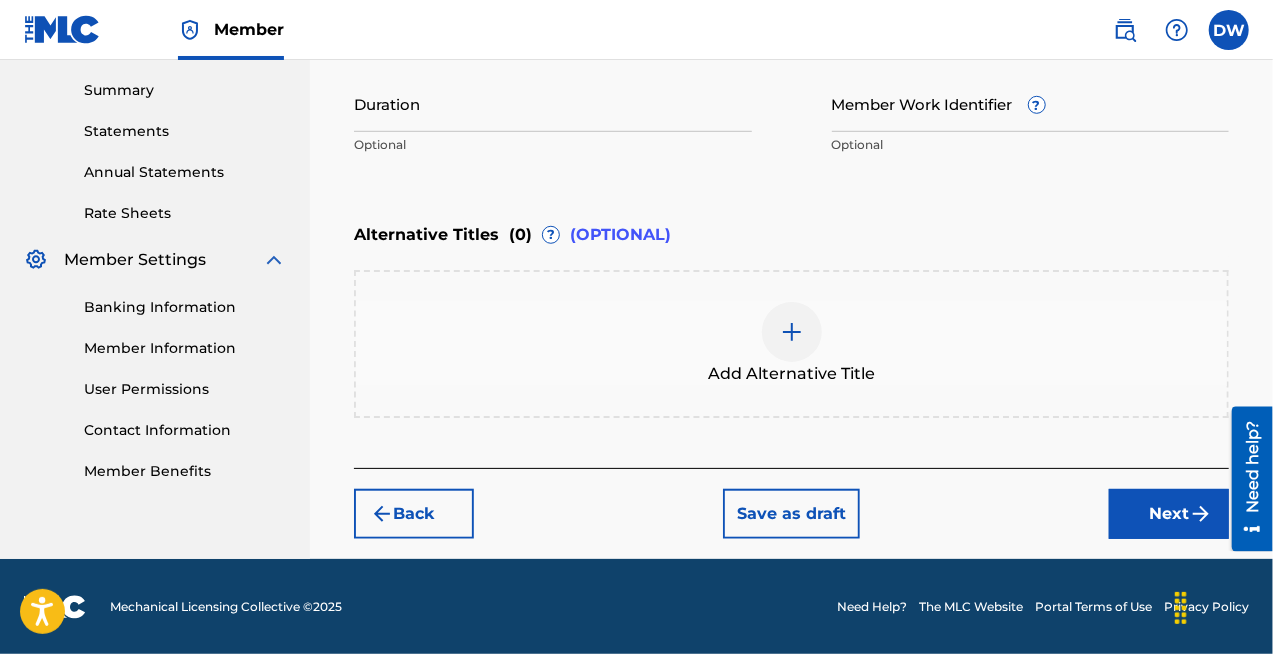 click on "Next" at bounding box center (1169, 514) 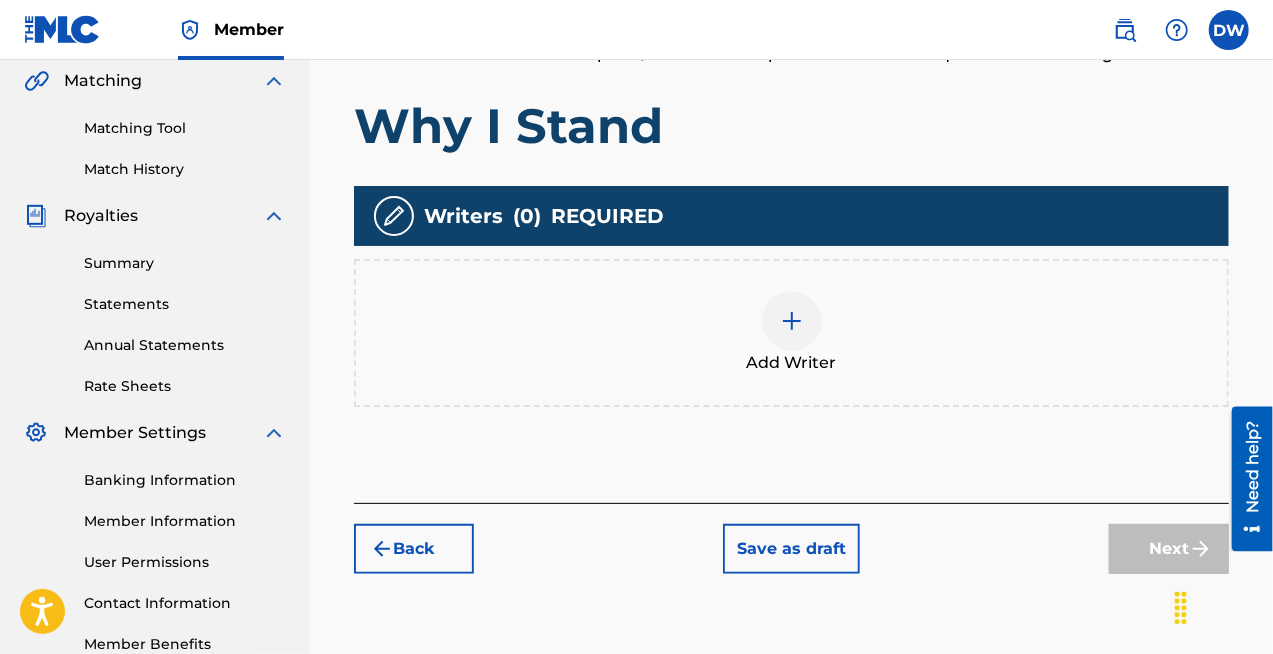scroll, scrollTop: 490, scrollLeft: 0, axis: vertical 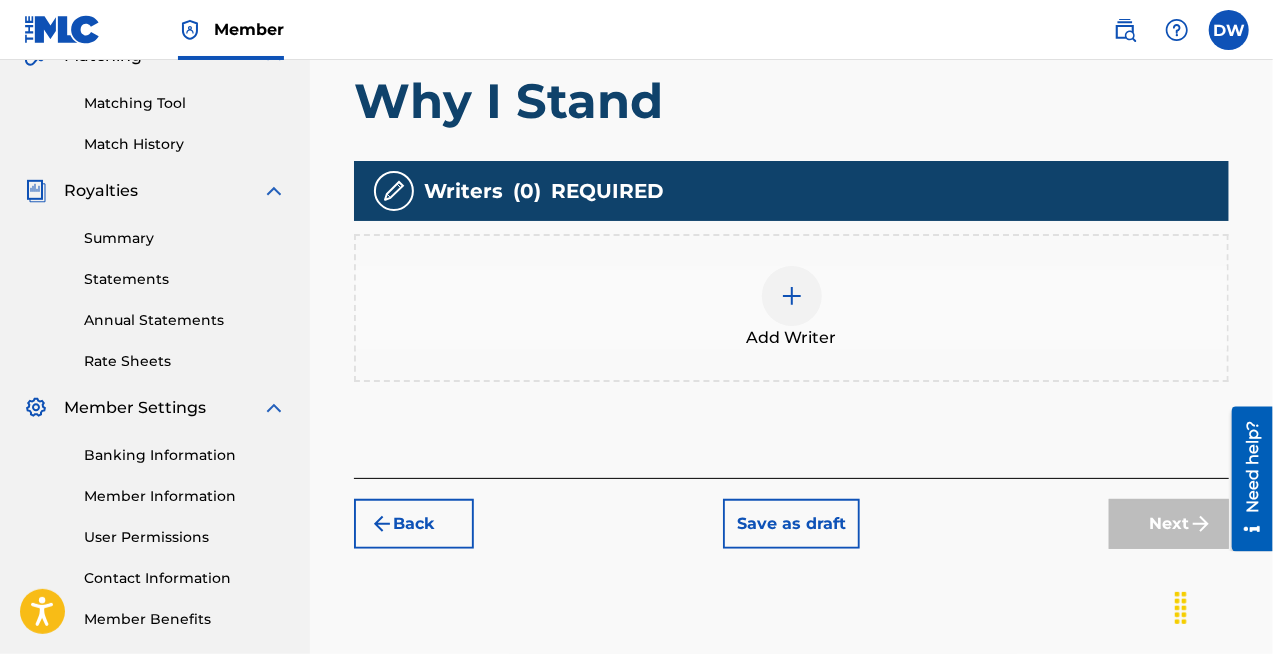 click at bounding box center (792, 296) 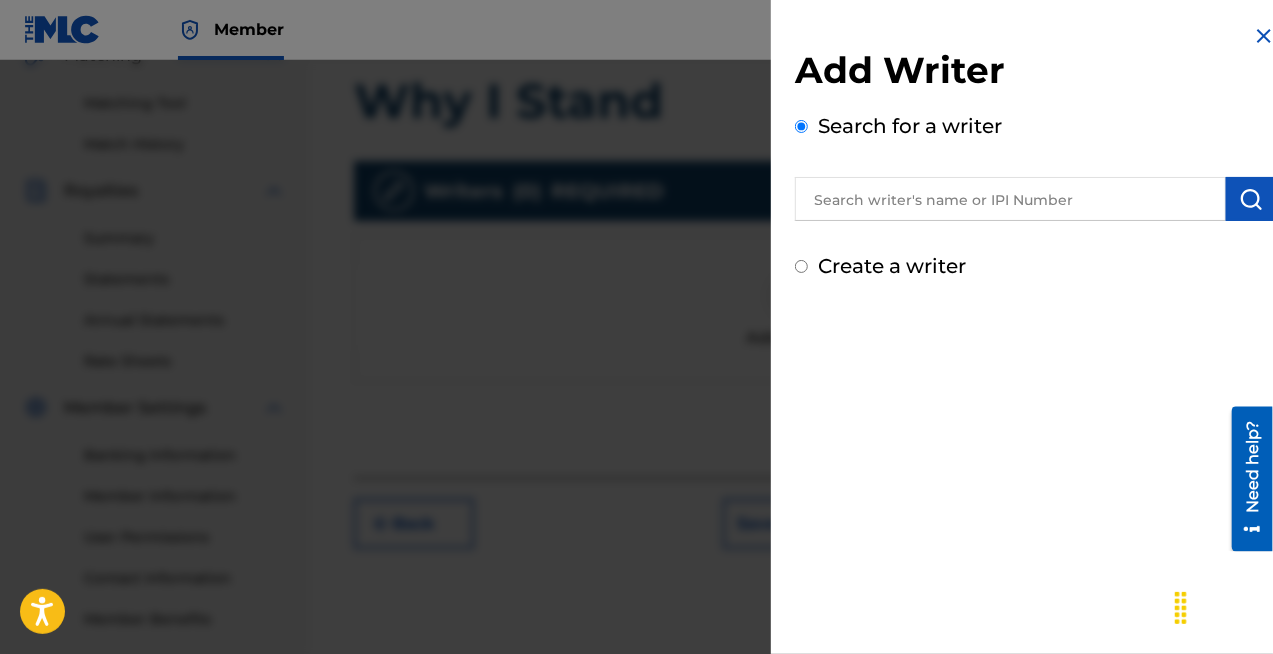 click at bounding box center [1010, 199] 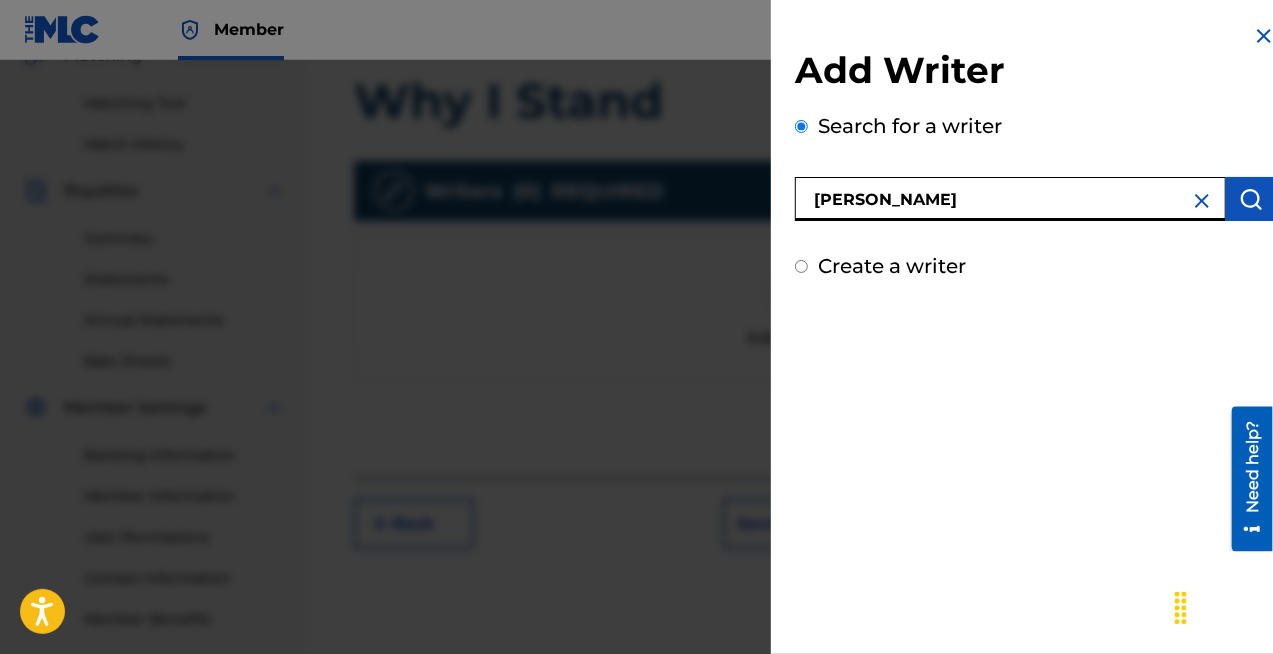 type on "[PERSON_NAME]" 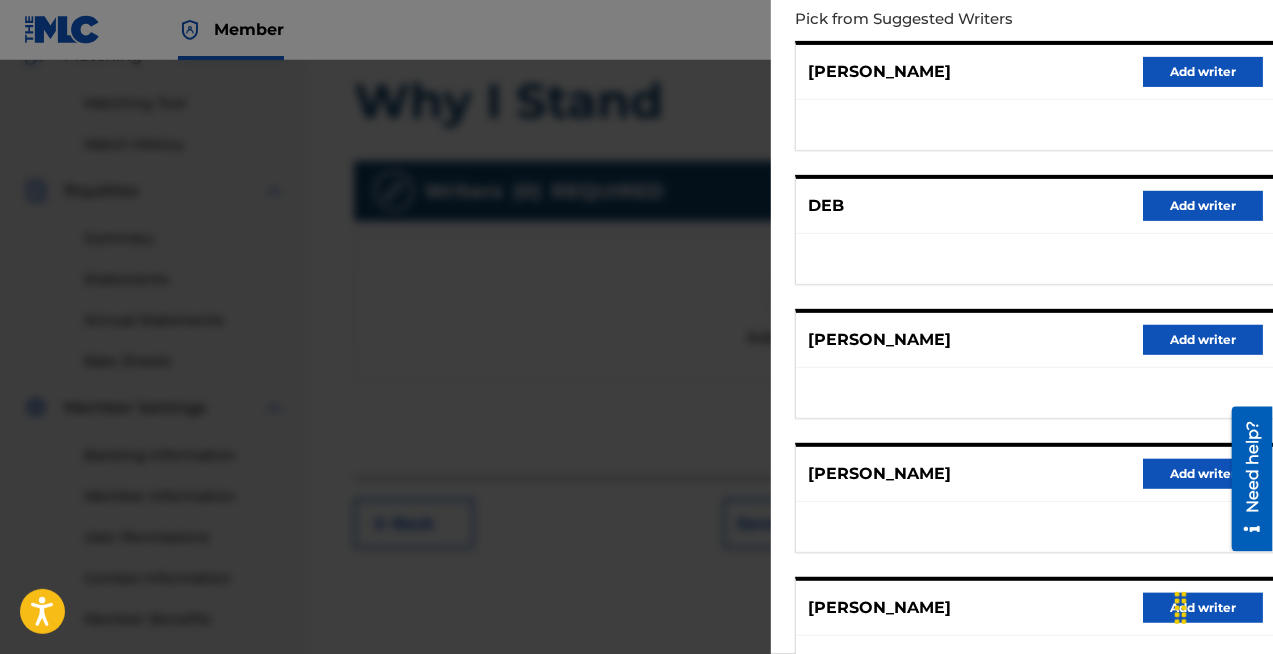 scroll, scrollTop: 384, scrollLeft: 0, axis: vertical 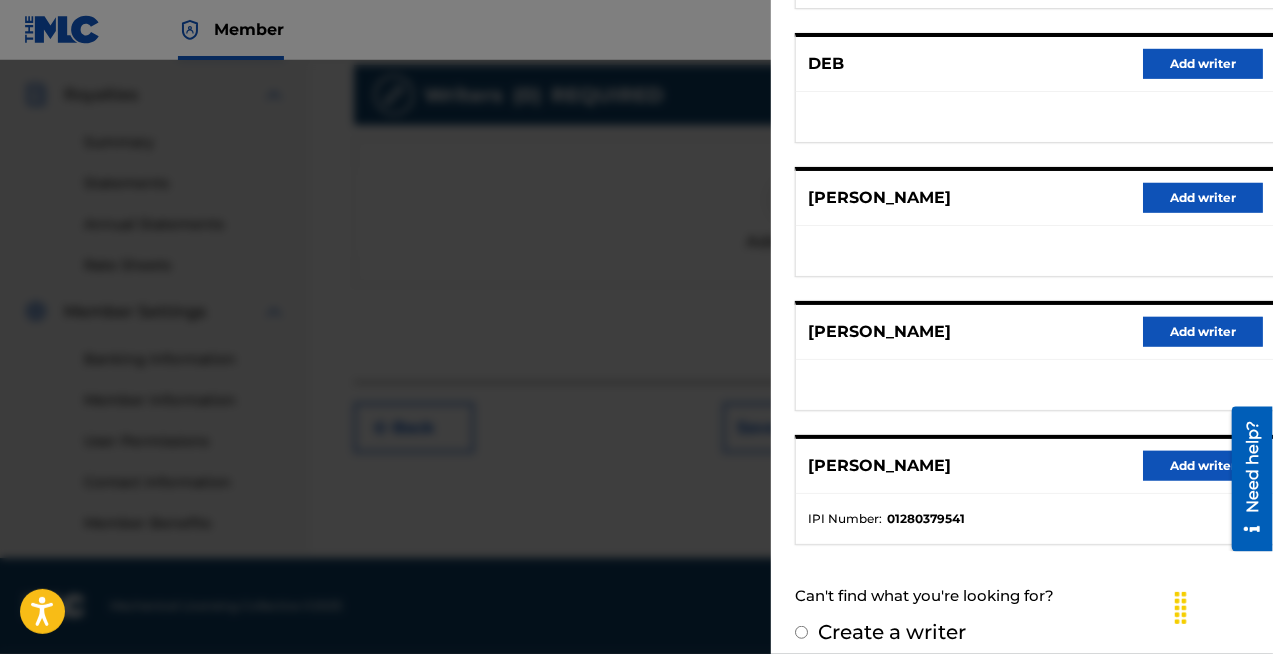 click on "Add writer" at bounding box center (1203, 466) 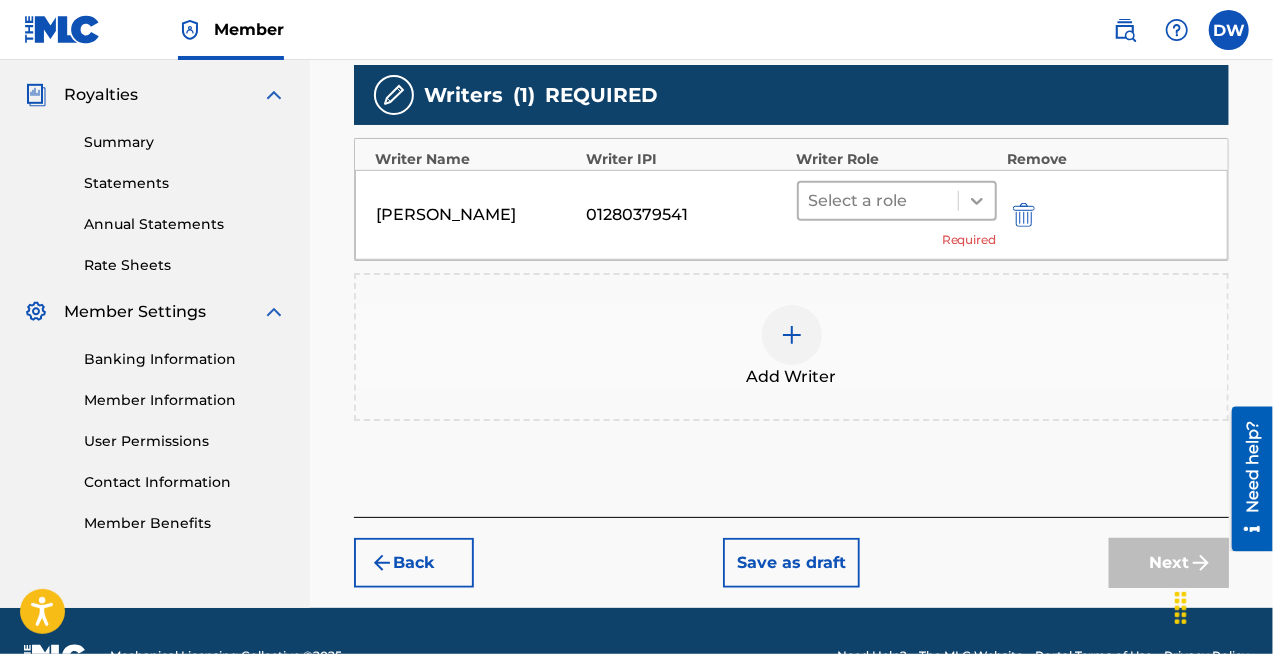 click 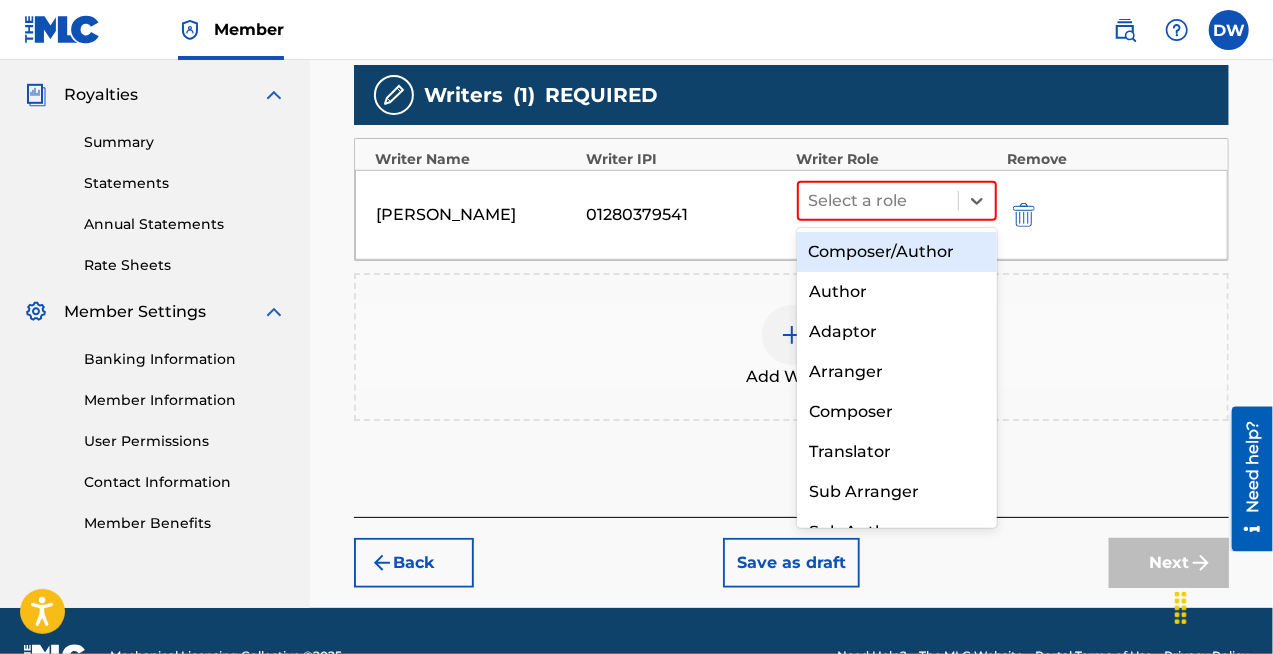 click on "Composer/Author" at bounding box center (897, 252) 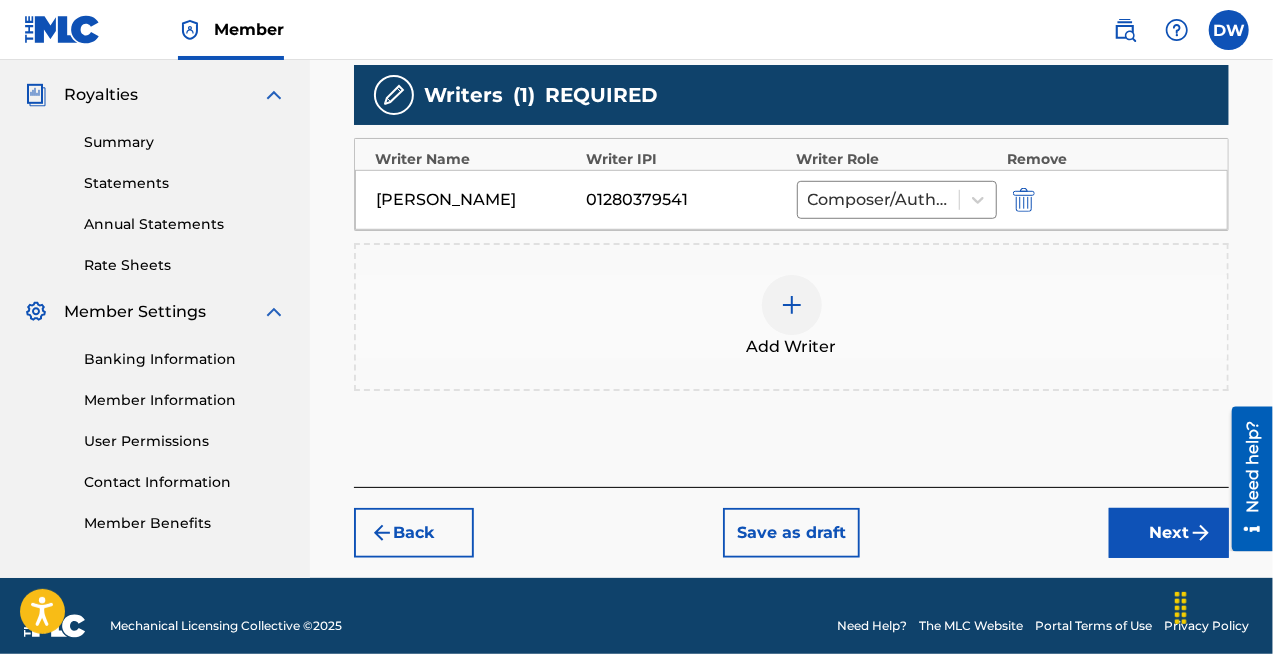 click on "Next" at bounding box center [1169, 533] 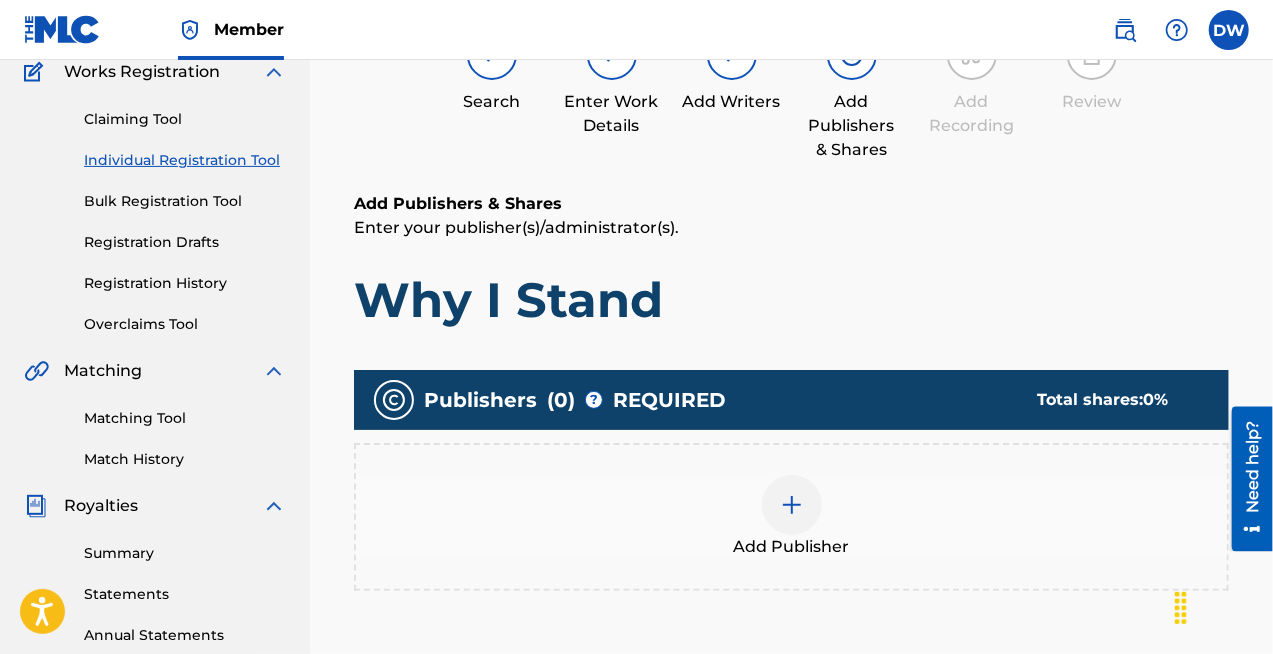 scroll, scrollTop: 200, scrollLeft: 0, axis: vertical 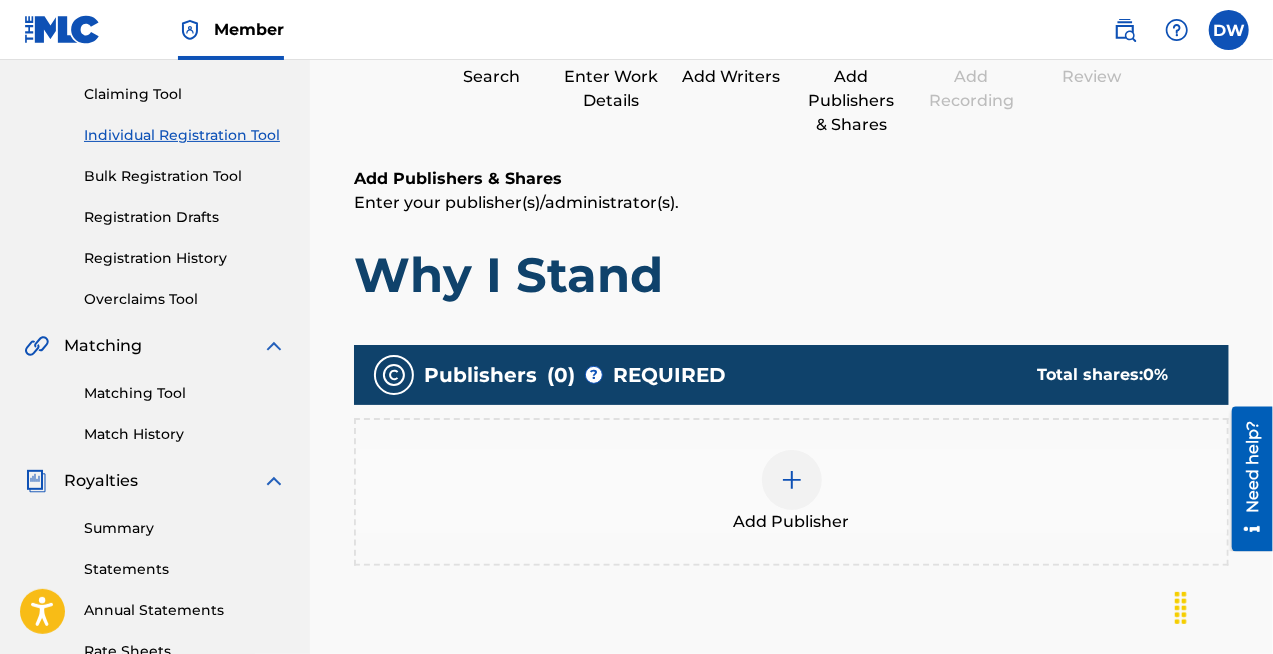 click at bounding box center [792, 480] 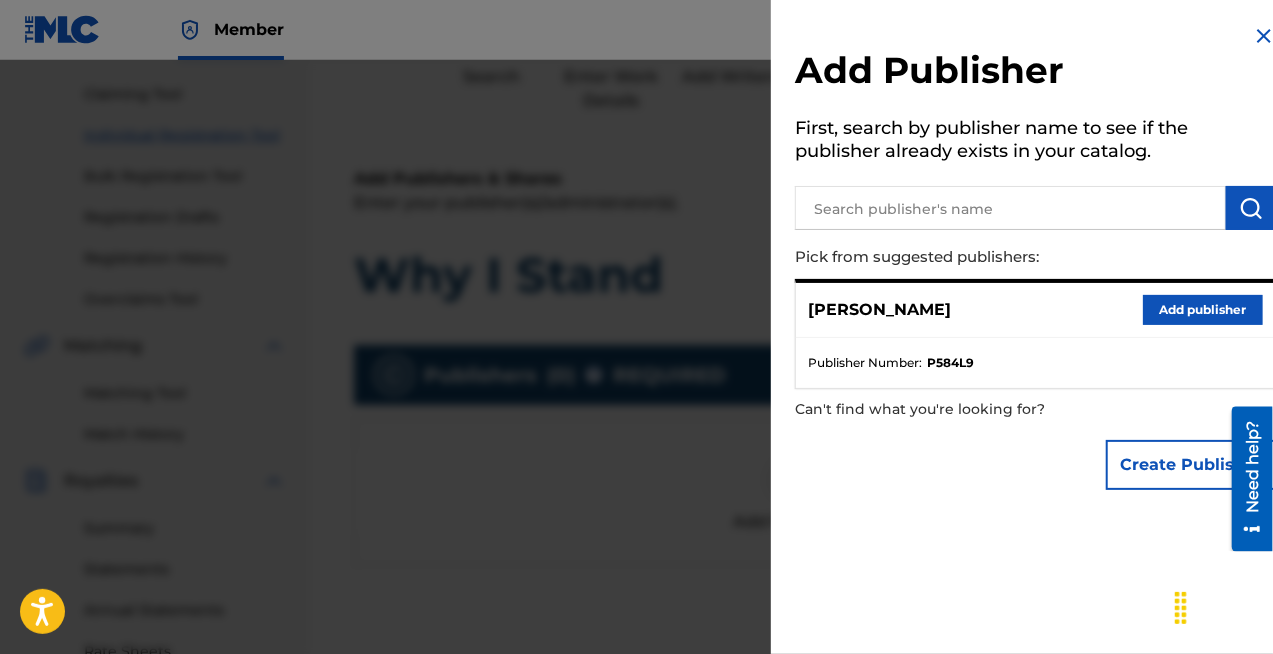click on "Add publisher" at bounding box center [1203, 310] 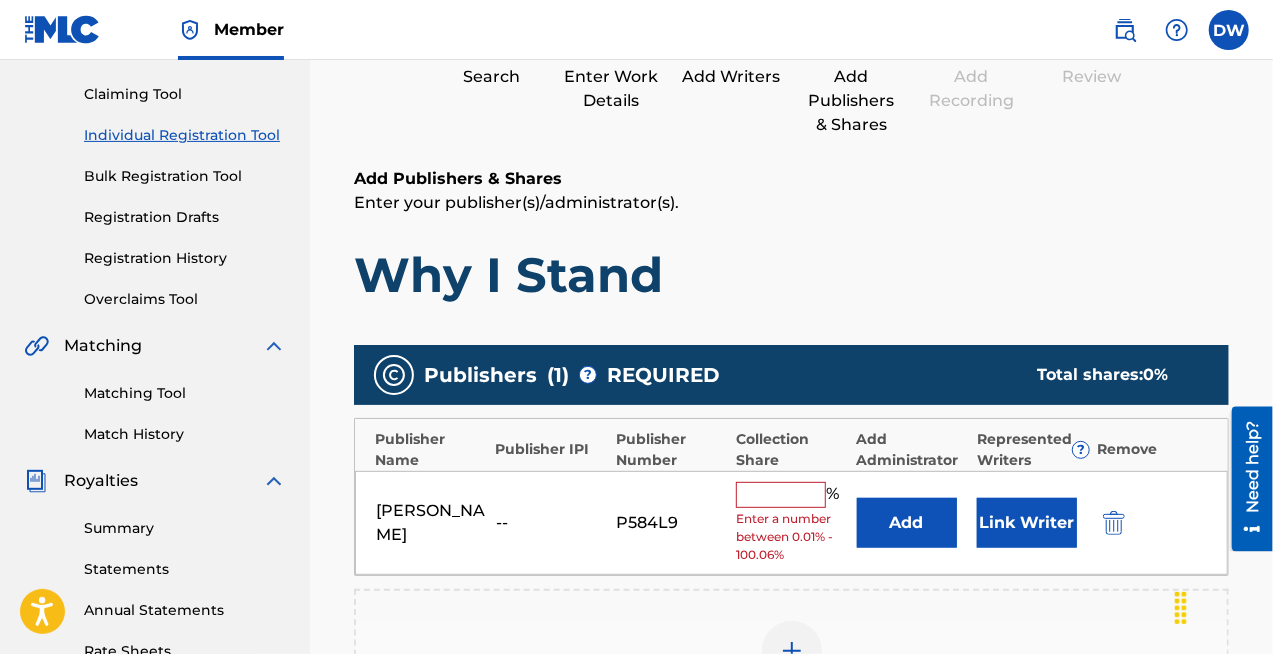 click at bounding box center [781, 495] 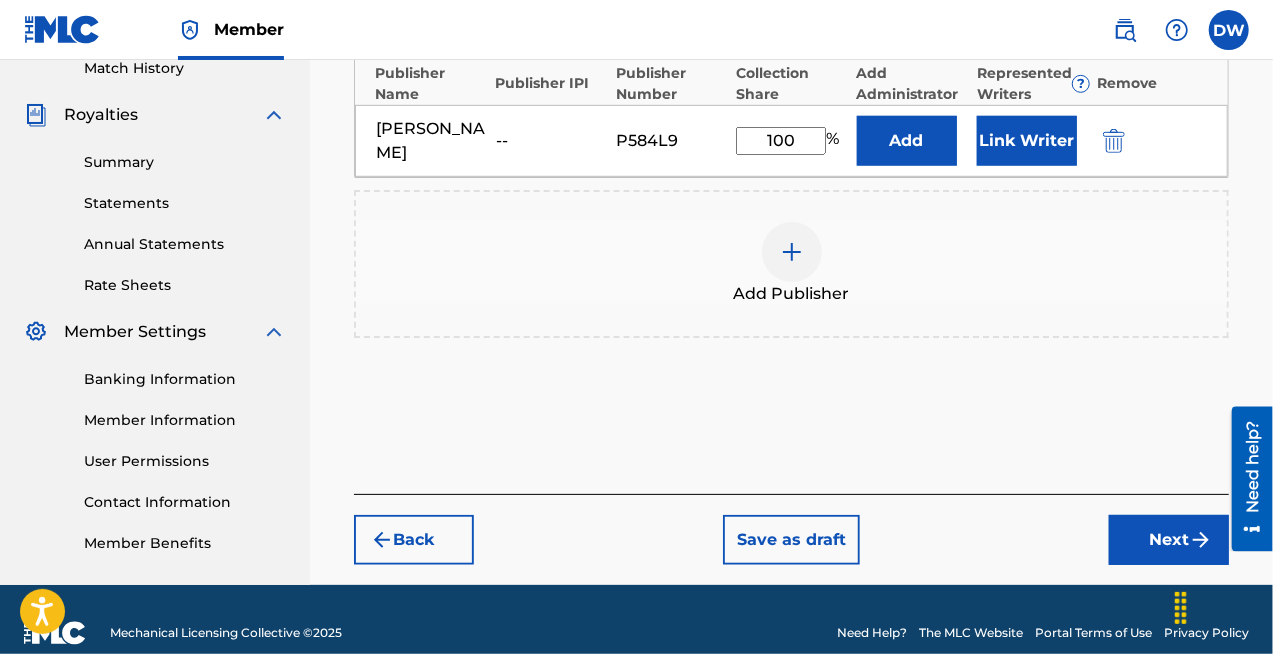 scroll, scrollTop: 613, scrollLeft: 0, axis: vertical 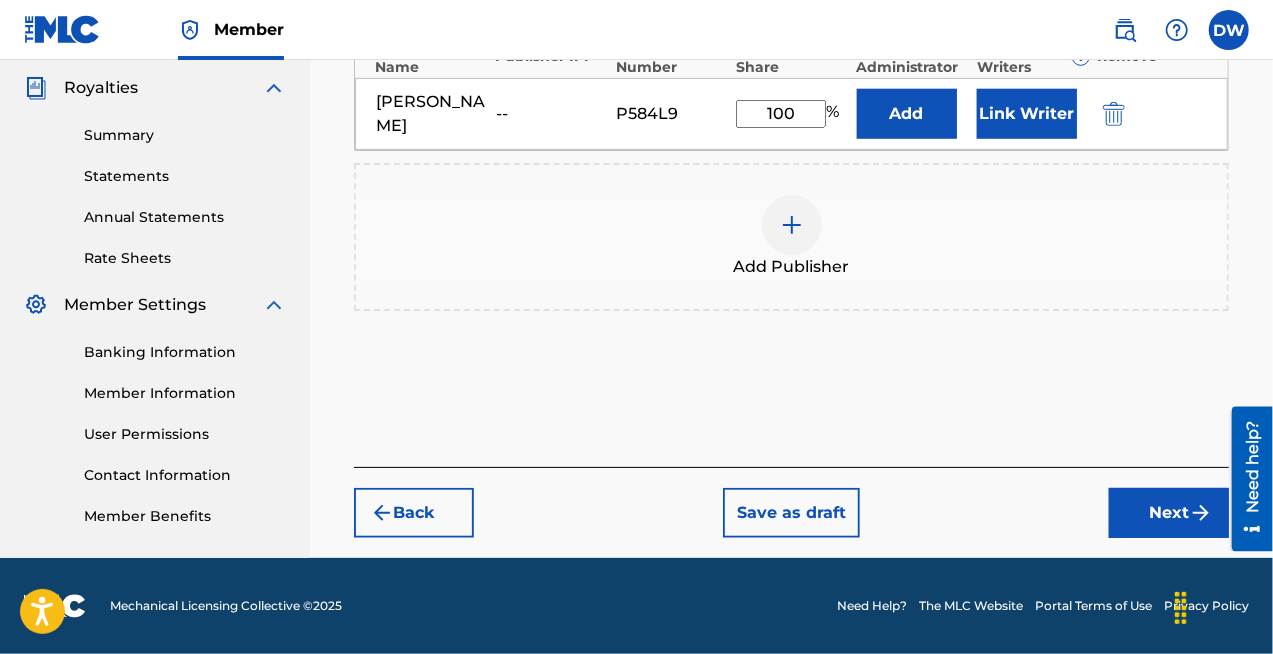 click on "Next" at bounding box center (1169, 513) 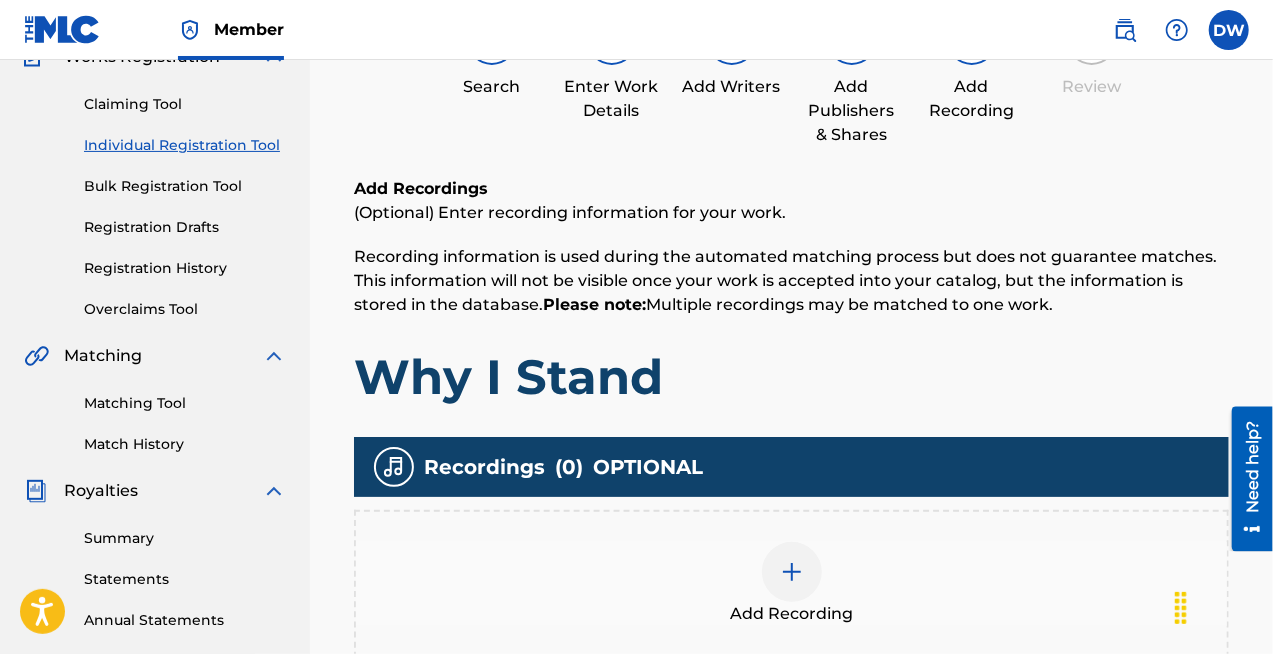 scroll, scrollTop: 390, scrollLeft: 0, axis: vertical 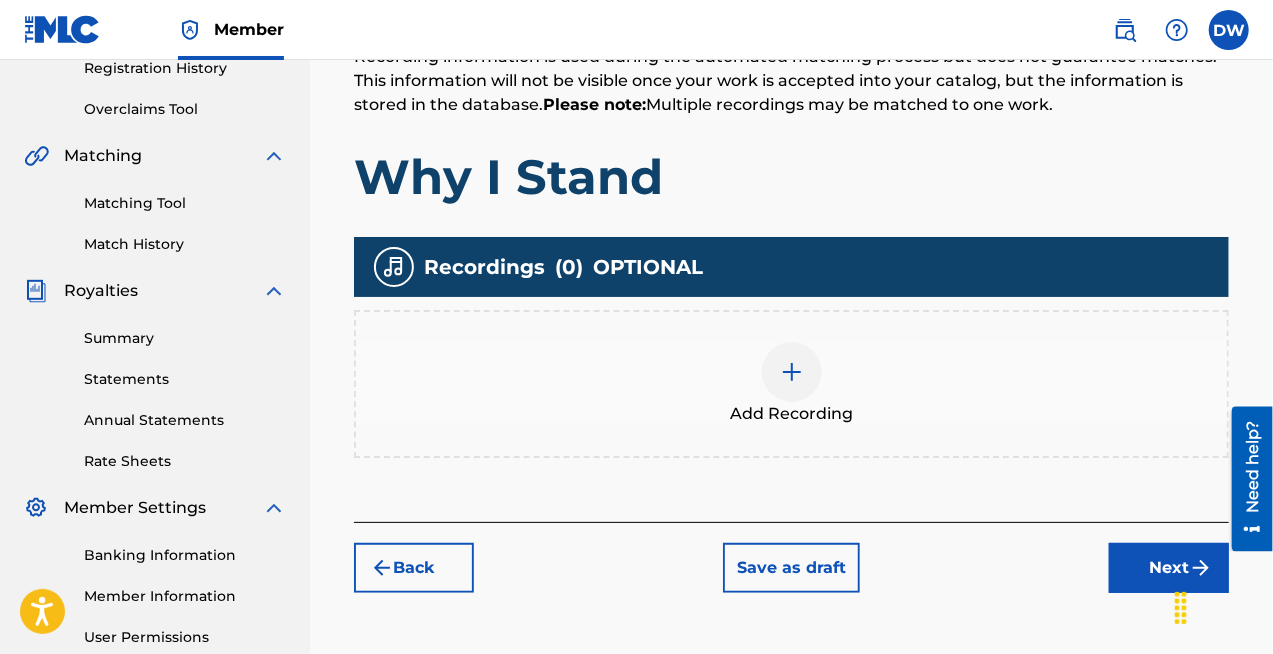 click on "Add Recording" at bounding box center (791, 414) 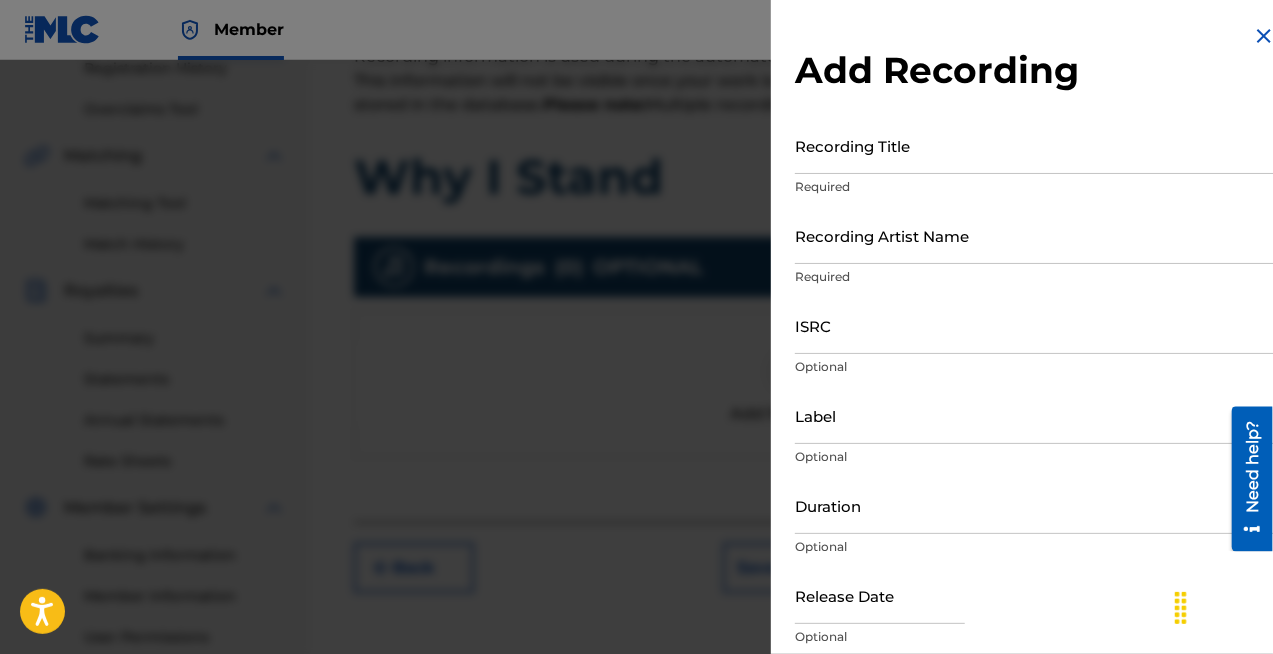 click on "Recording Title" at bounding box center [1035, 145] 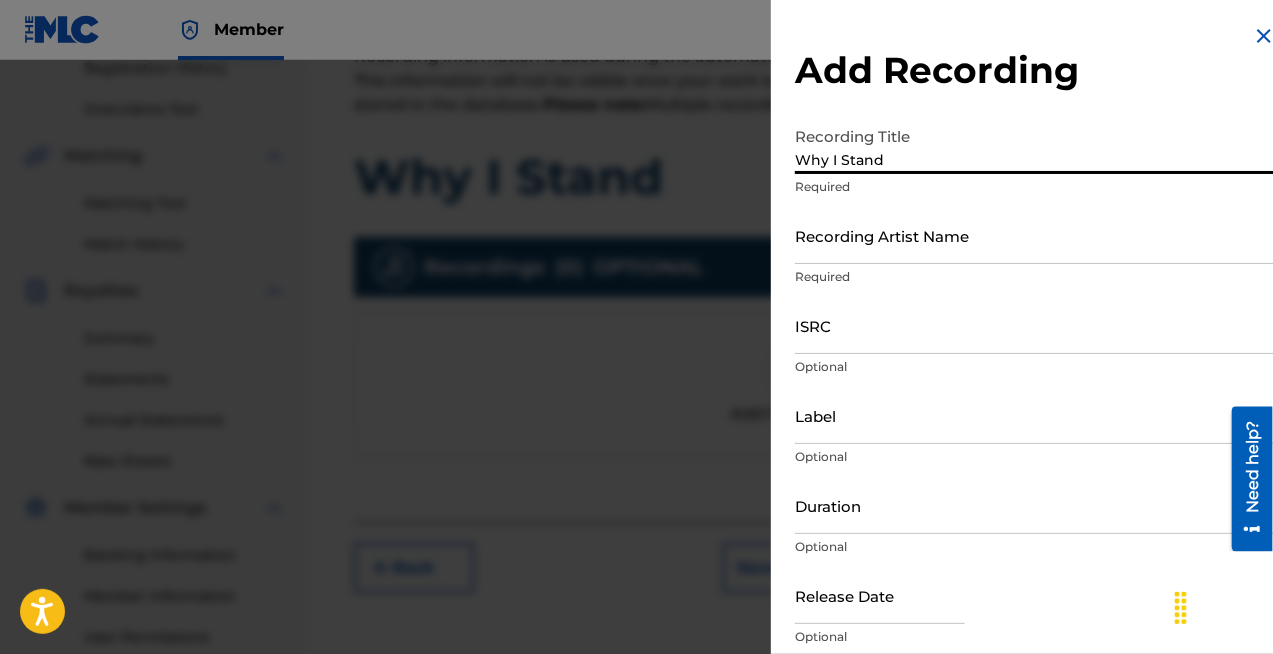 type on "Why I Stand" 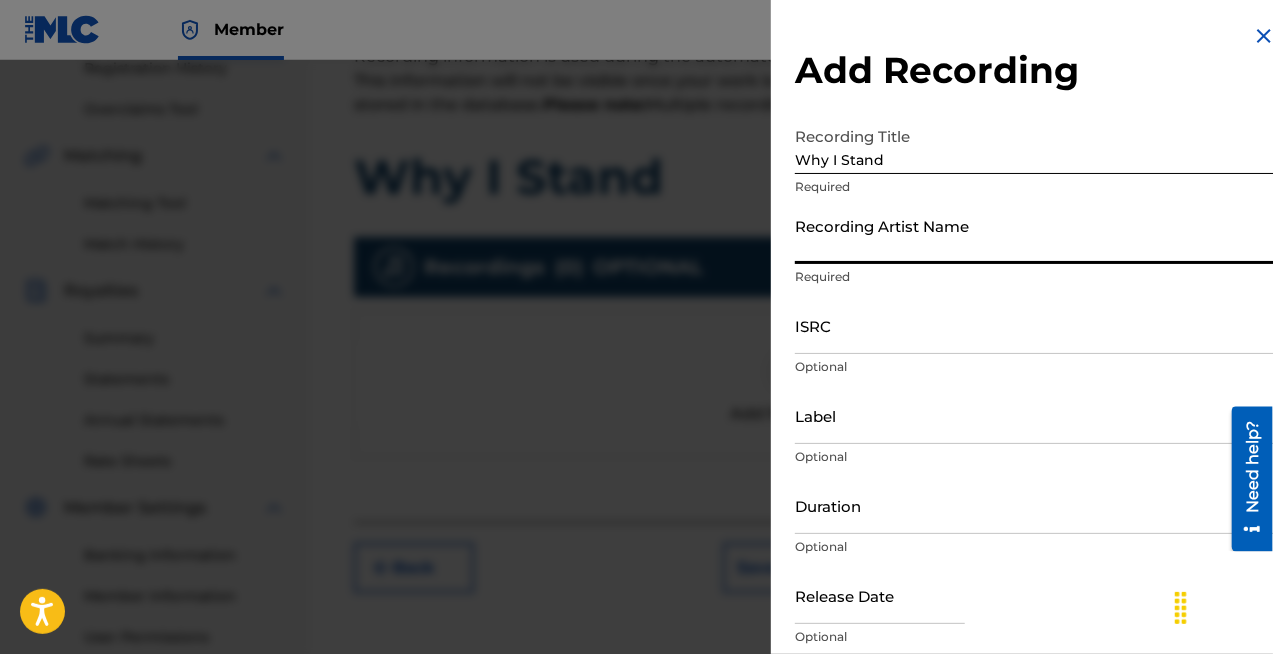 type on "[PERSON_NAME]" 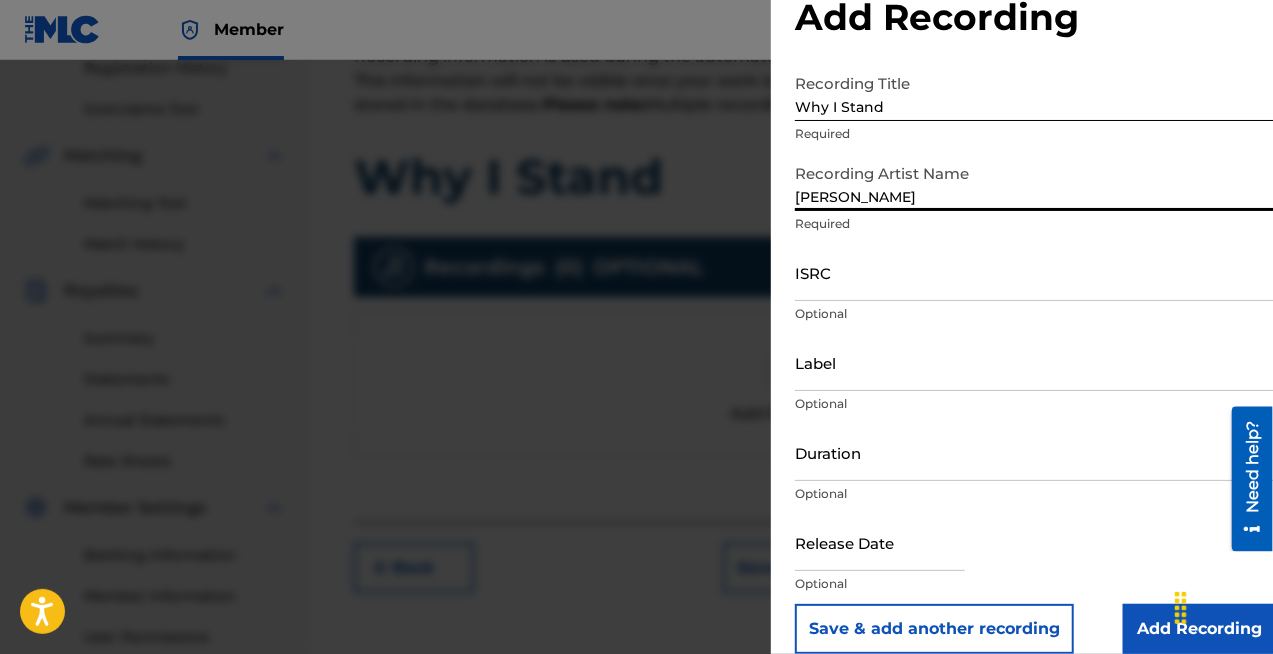 scroll, scrollTop: 76, scrollLeft: 0, axis: vertical 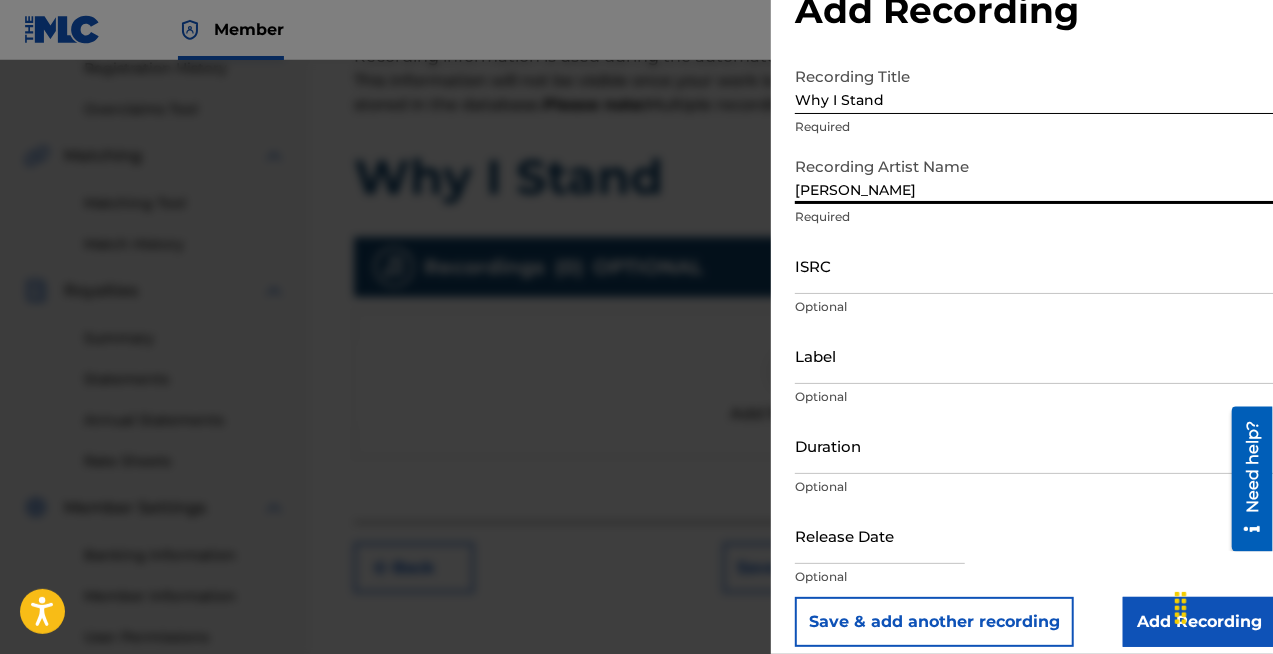 click on "Add Recording" at bounding box center [1199, 622] 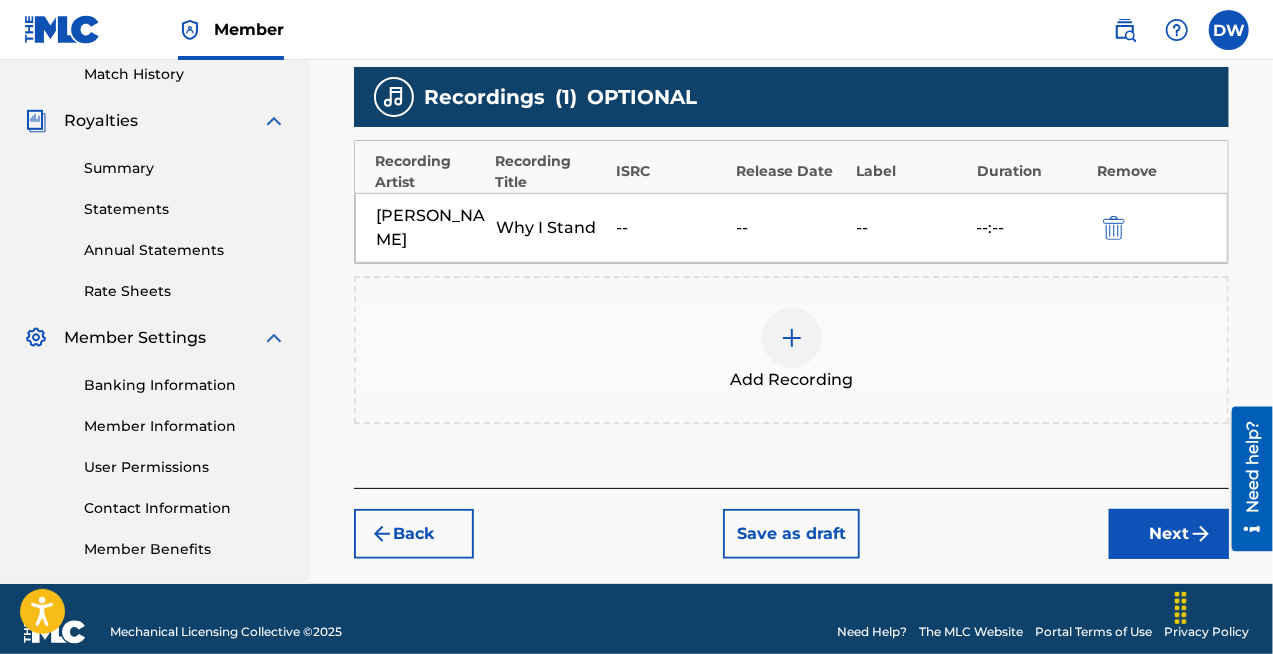 scroll, scrollTop: 586, scrollLeft: 0, axis: vertical 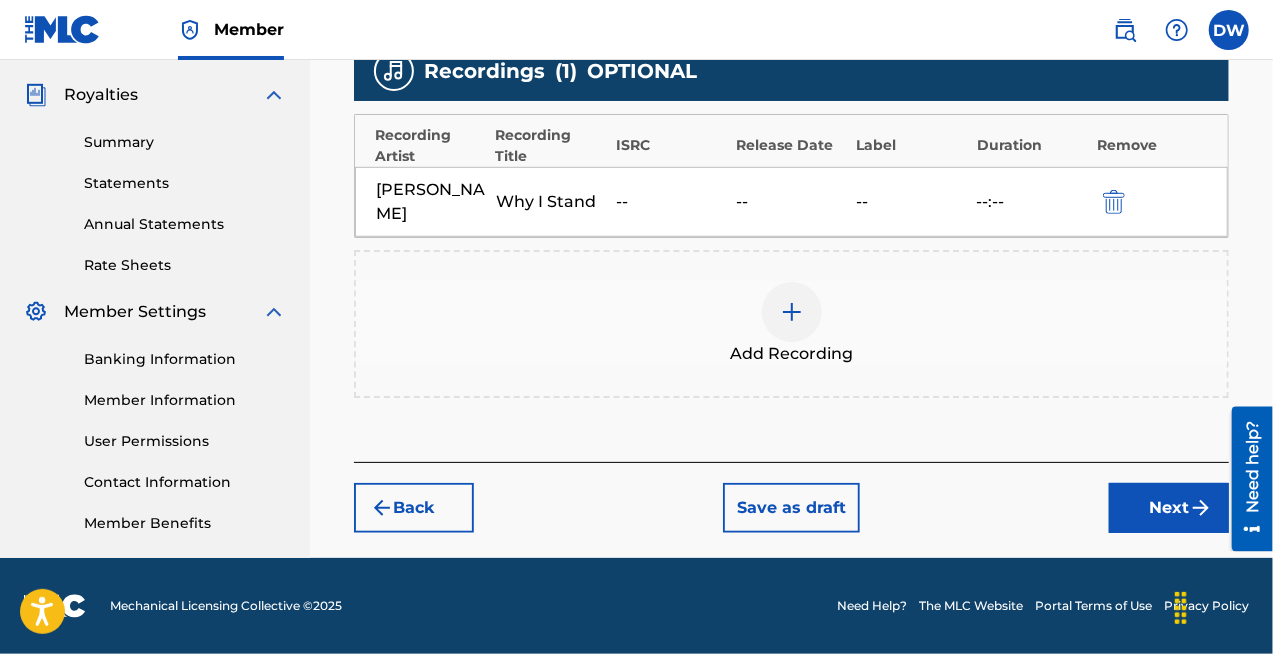 click on "Next" at bounding box center [1169, 508] 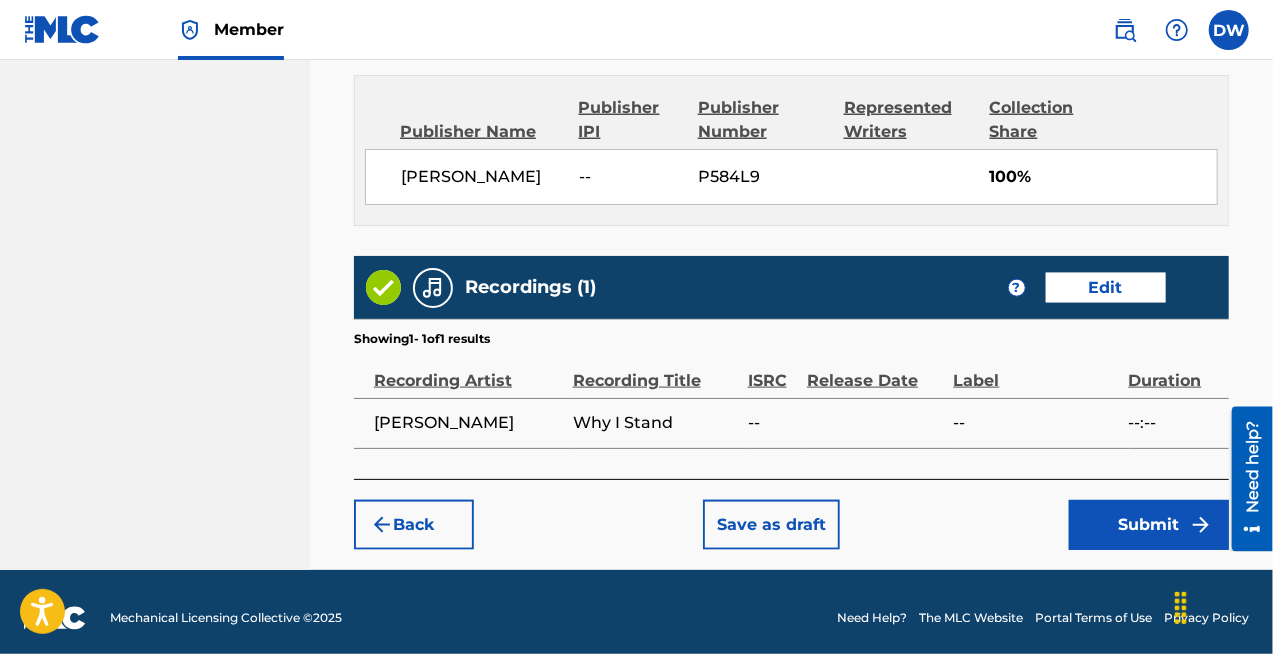 scroll, scrollTop: 1090, scrollLeft: 0, axis: vertical 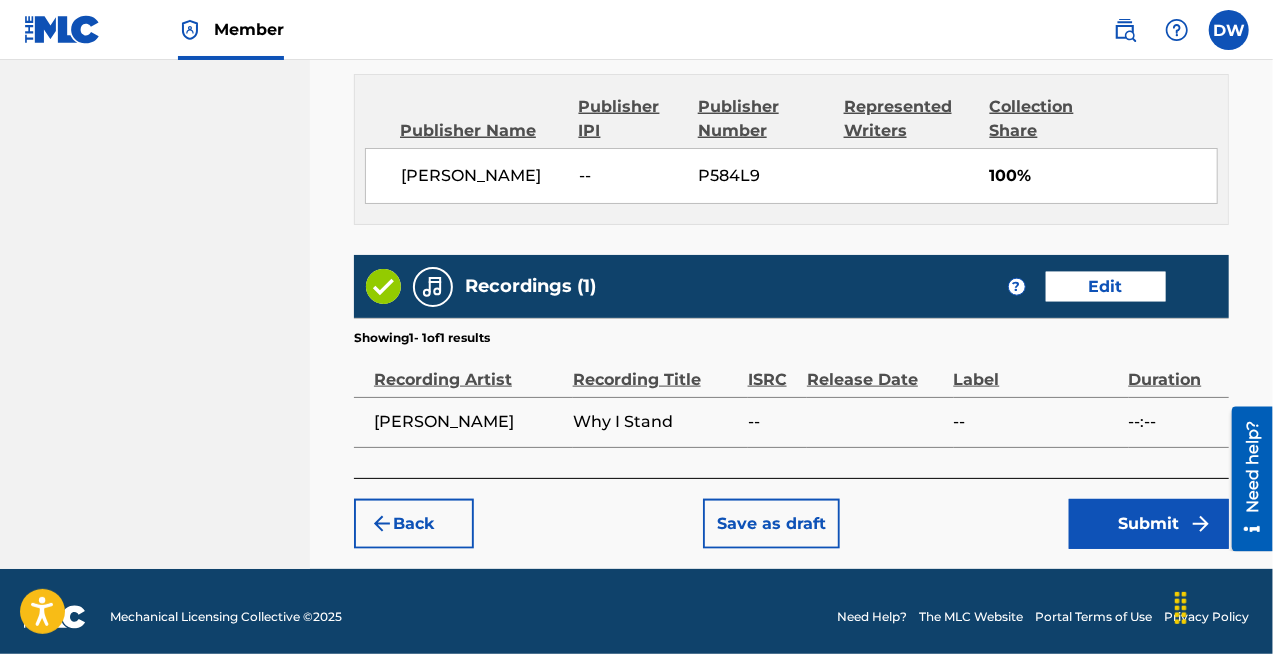 click on "Submit" at bounding box center (1149, 524) 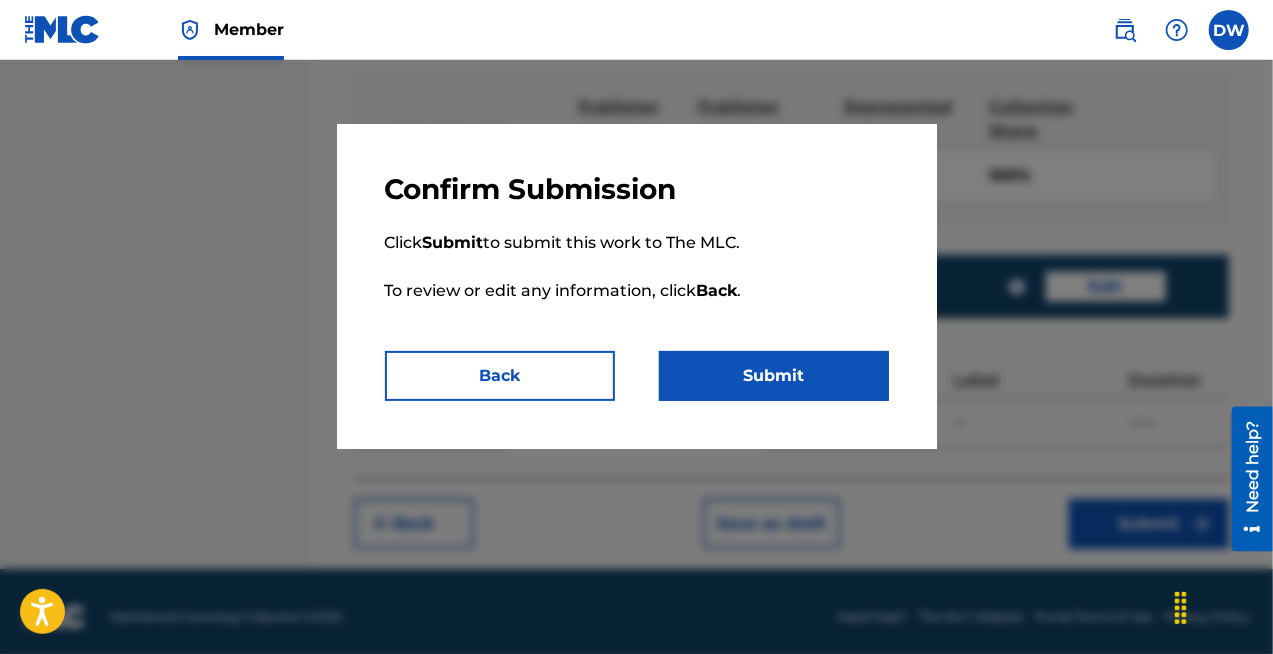 click on "Submit" at bounding box center [774, 376] 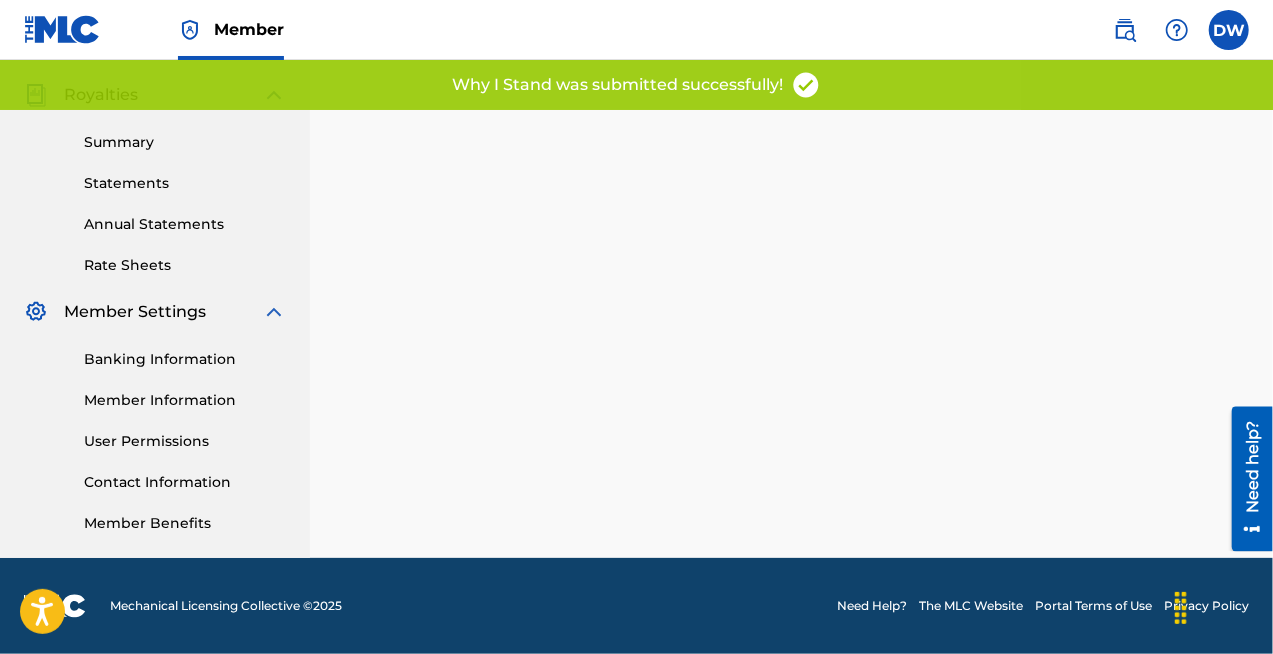 scroll, scrollTop: 0, scrollLeft: 0, axis: both 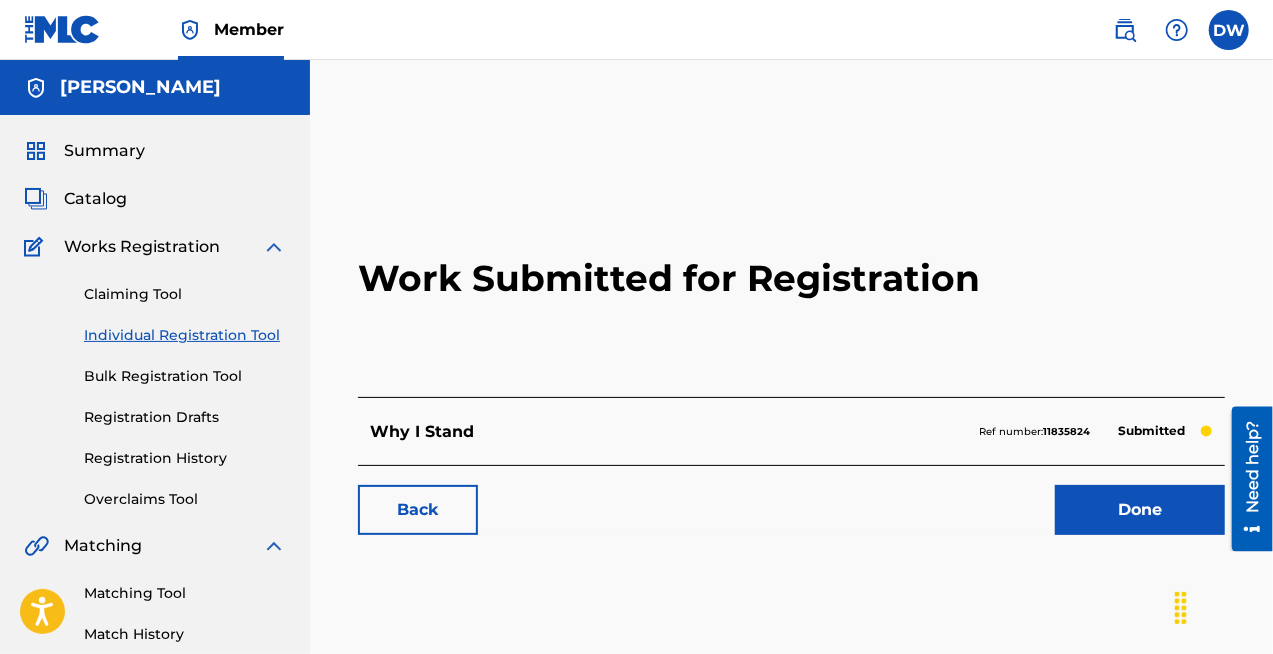 click on "Done" at bounding box center [1140, 510] 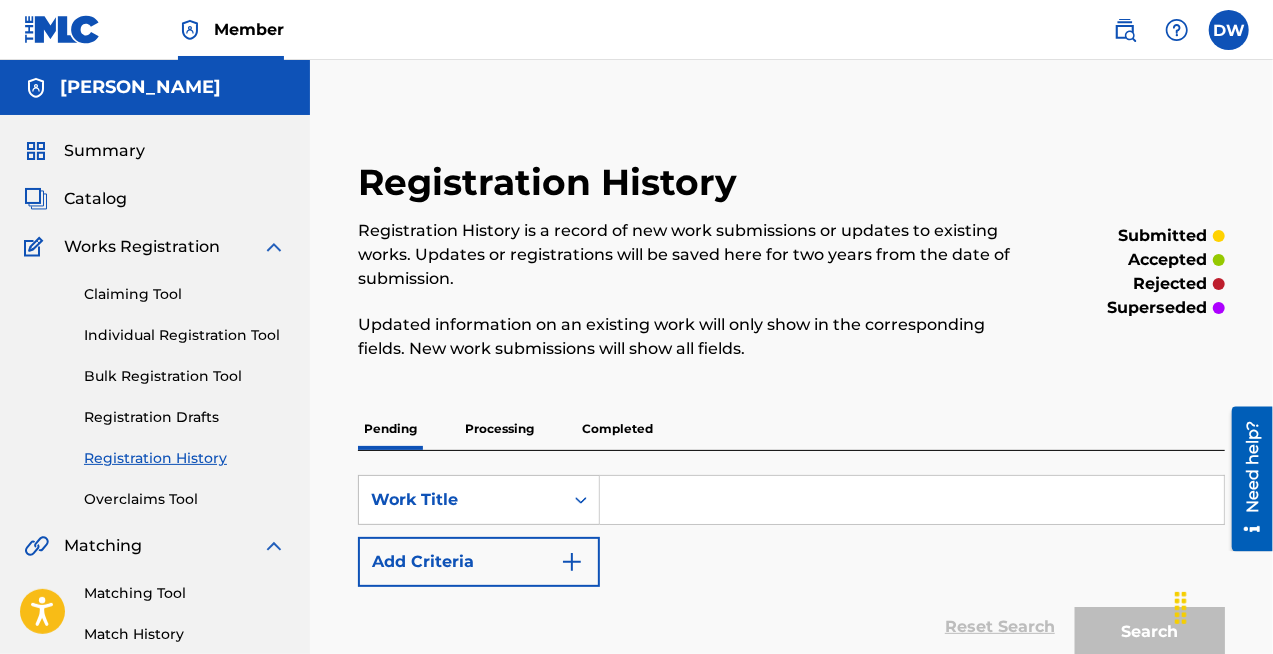 click on "Catalog" at bounding box center [95, 199] 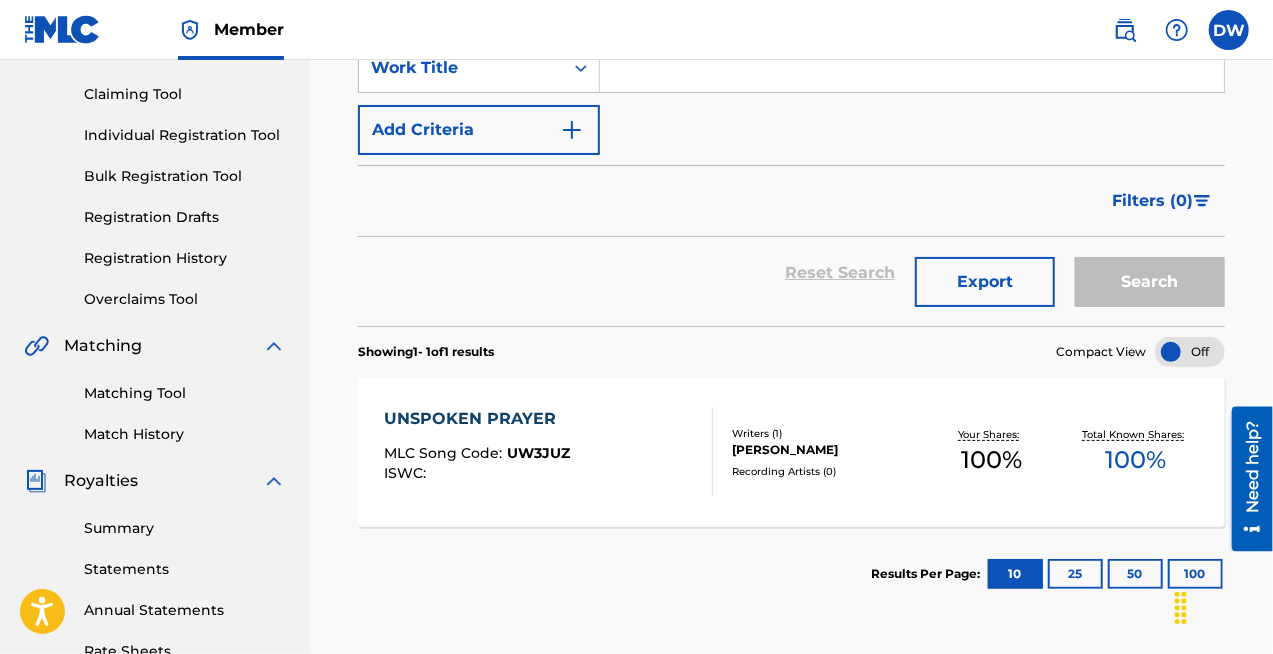 scroll, scrollTop: 0, scrollLeft: 0, axis: both 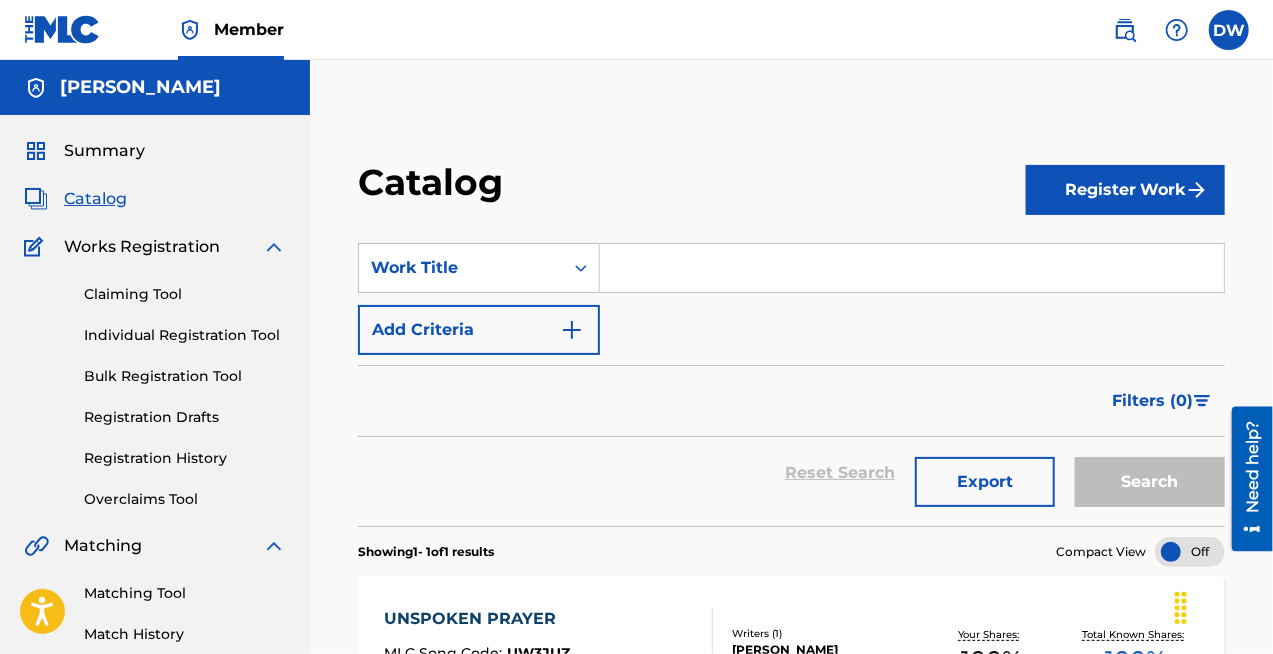 click on "Registration History" at bounding box center (185, 458) 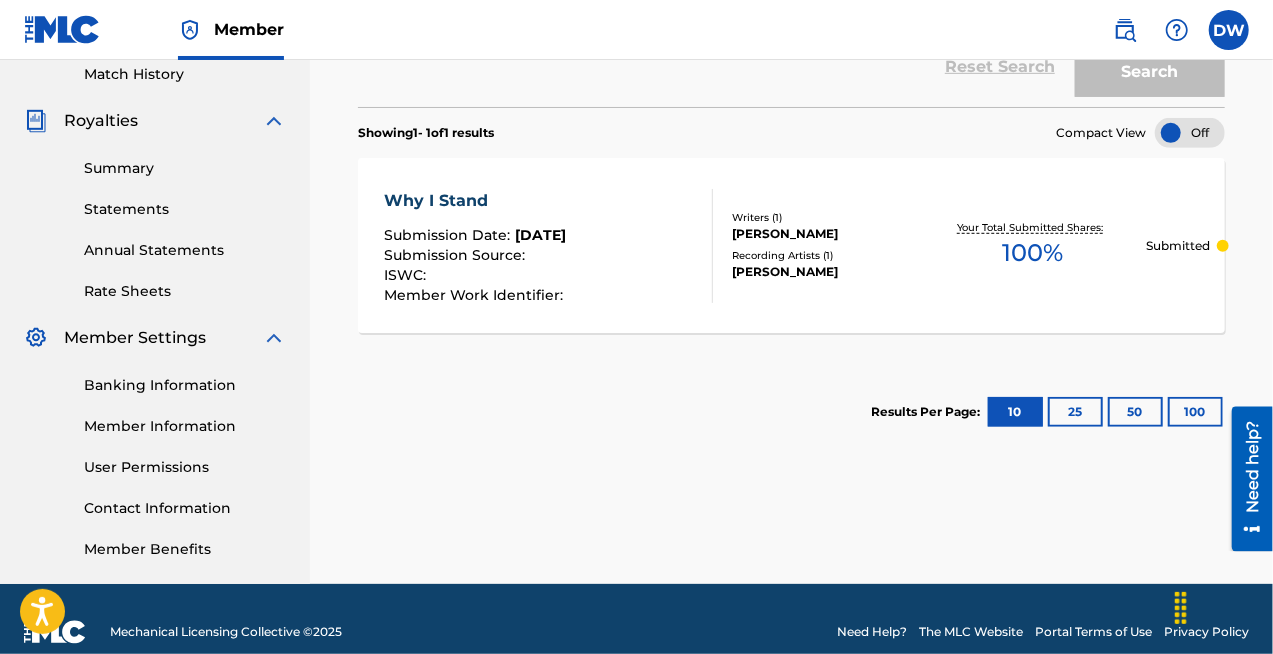 scroll, scrollTop: 586, scrollLeft: 0, axis: vertical 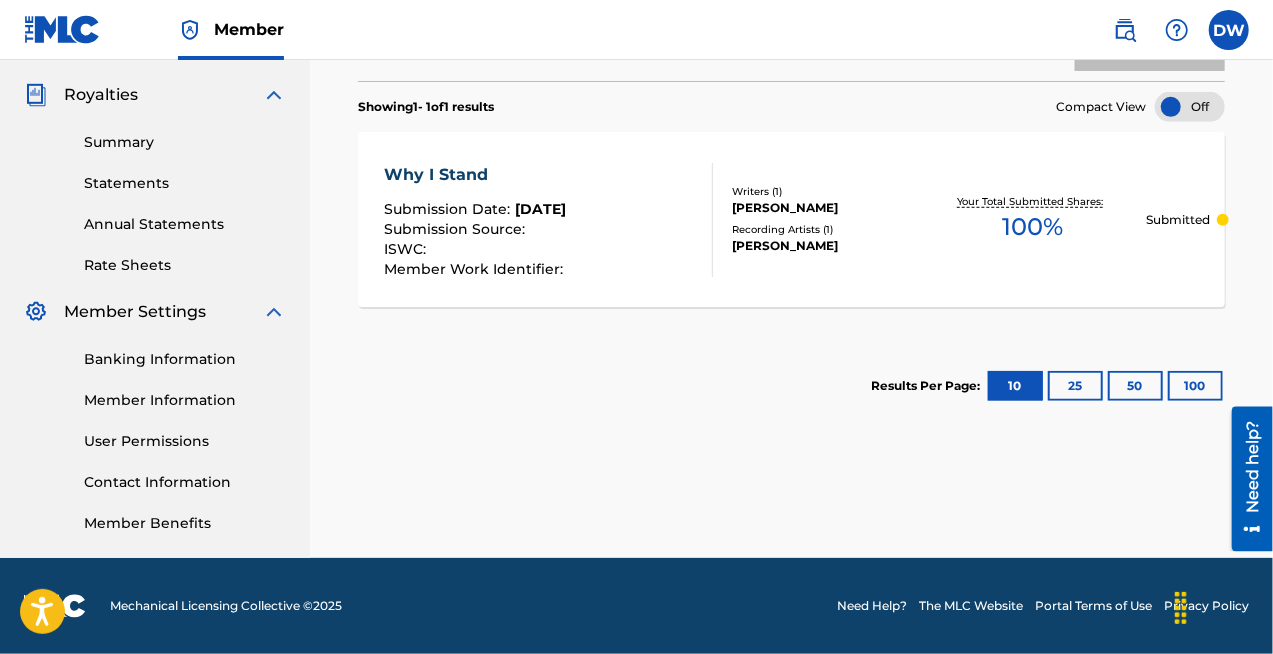 click at bounding box center [1229, 30] 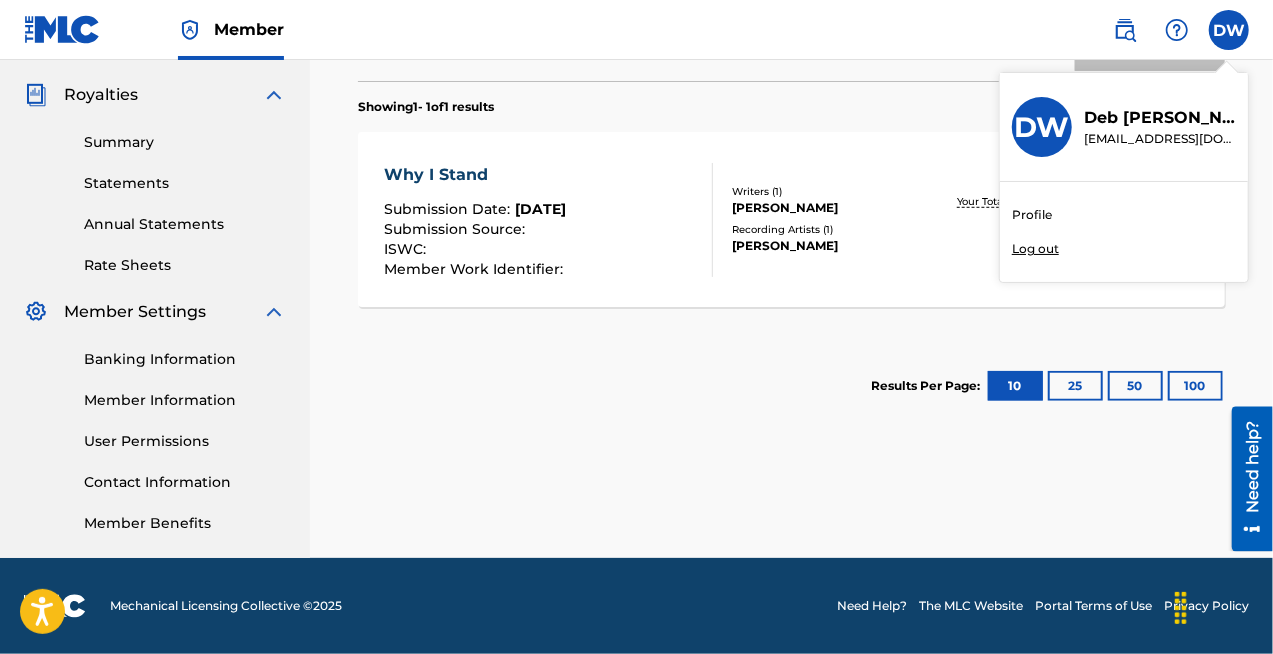 click on "Log out" at bounding box center [1035, 249] 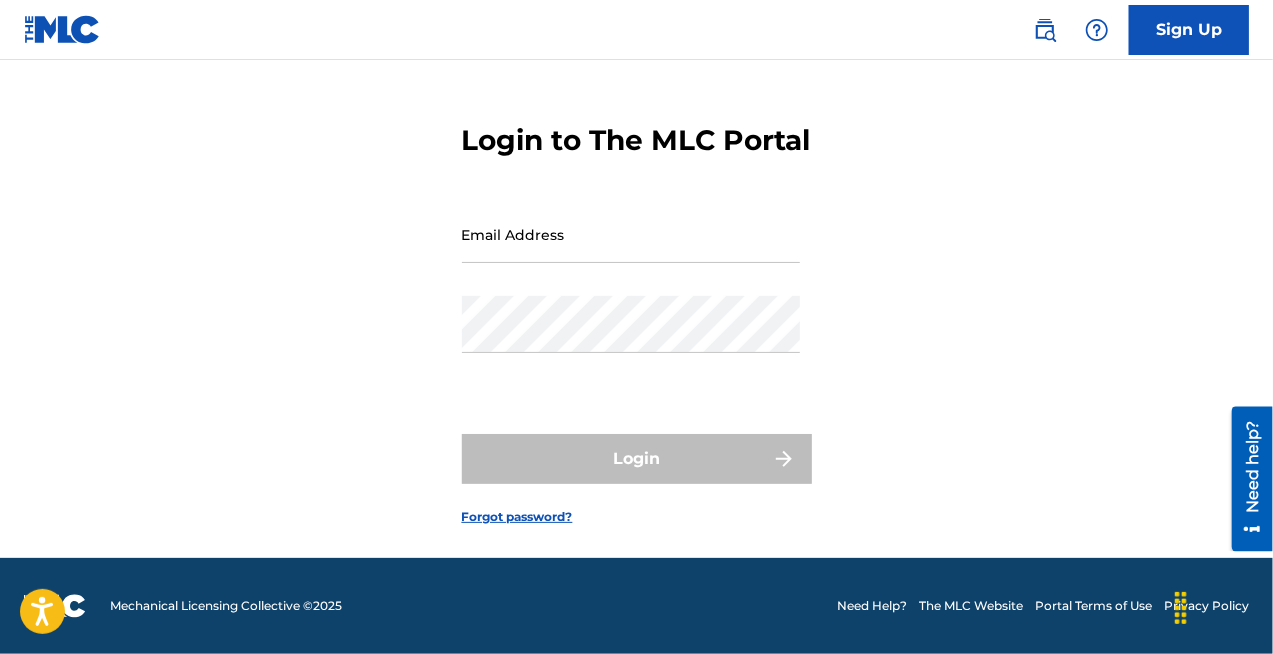 scroll, scrollTop: 0, scrollLeft: 0, axis: both 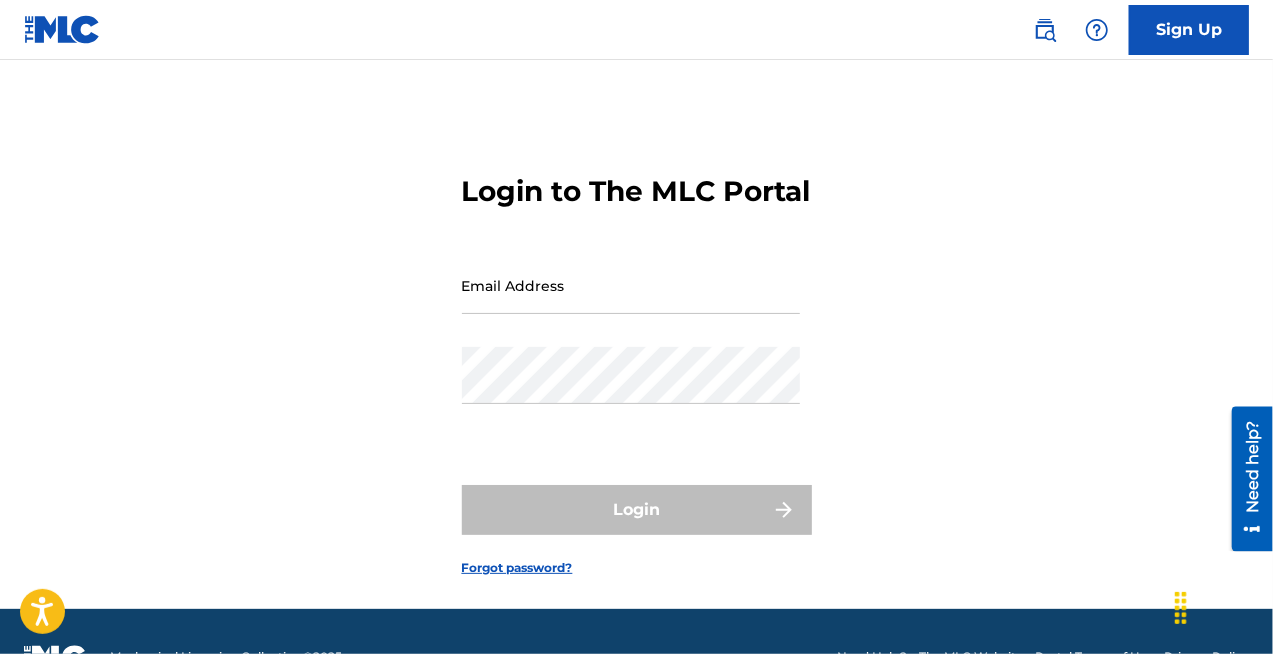 type on "[EMAIL_ADDRESS][DOMAIN_NAME]" 